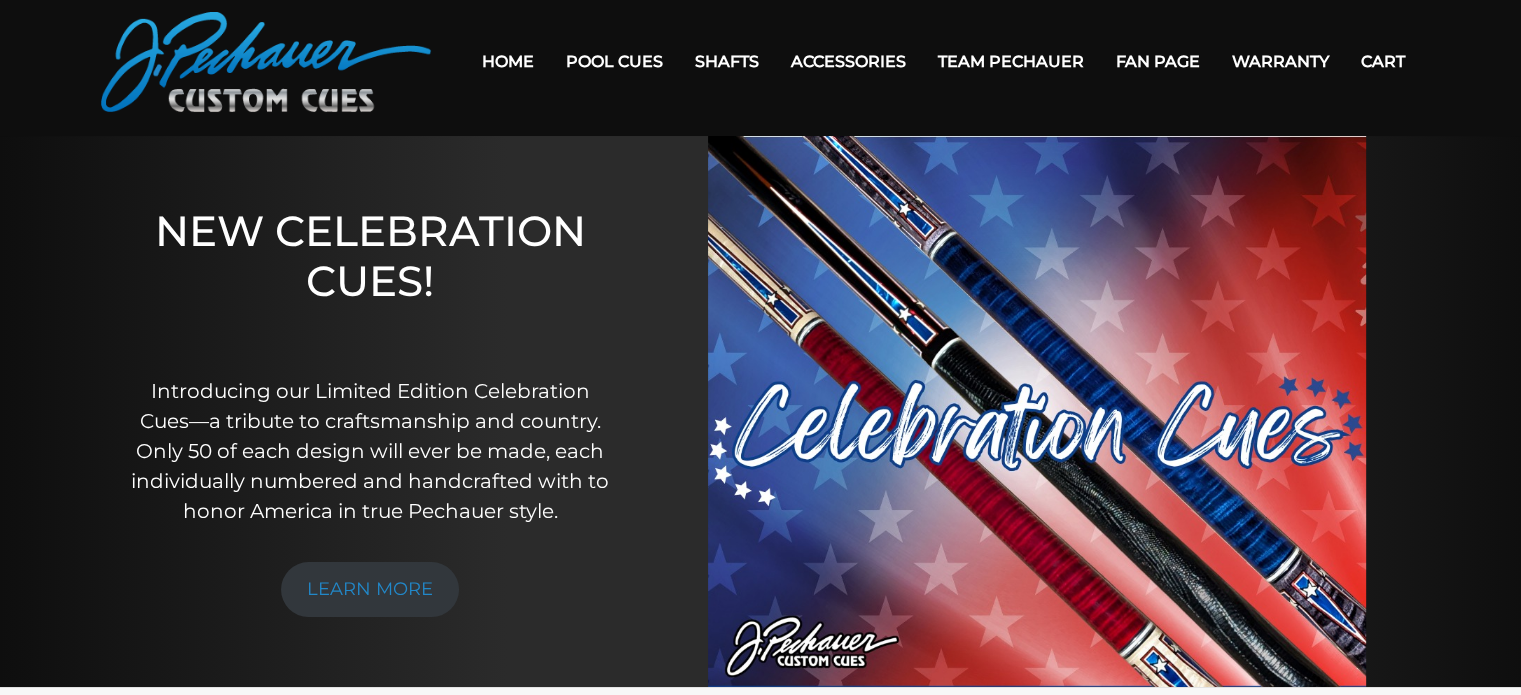 scroll, scrollTop: 0, scrollLeft: 0, axis: both 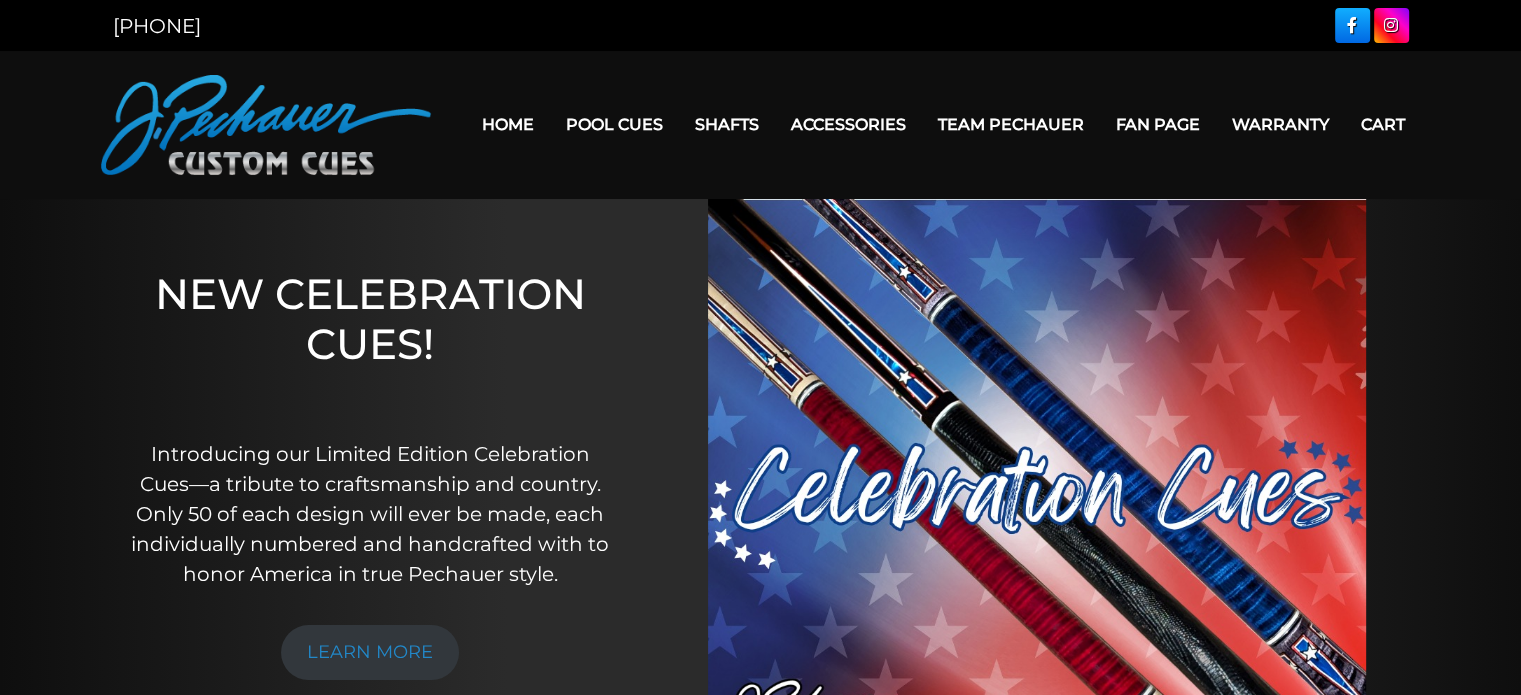 click on "We're updating our online ordering! Online ordering is currently under maintenance. For sales inquiries or questions, please email us at sales@example.com or call us at [PHONE]. Thank you for your patience — we’ll be back soon!
[PHONE]
MENU
Home
Pool Cues
Celebration Cue
JP Series (T) – NEW
Pro Series (R) – NEW
Champion Collection" at bounding box center (760, 1952) 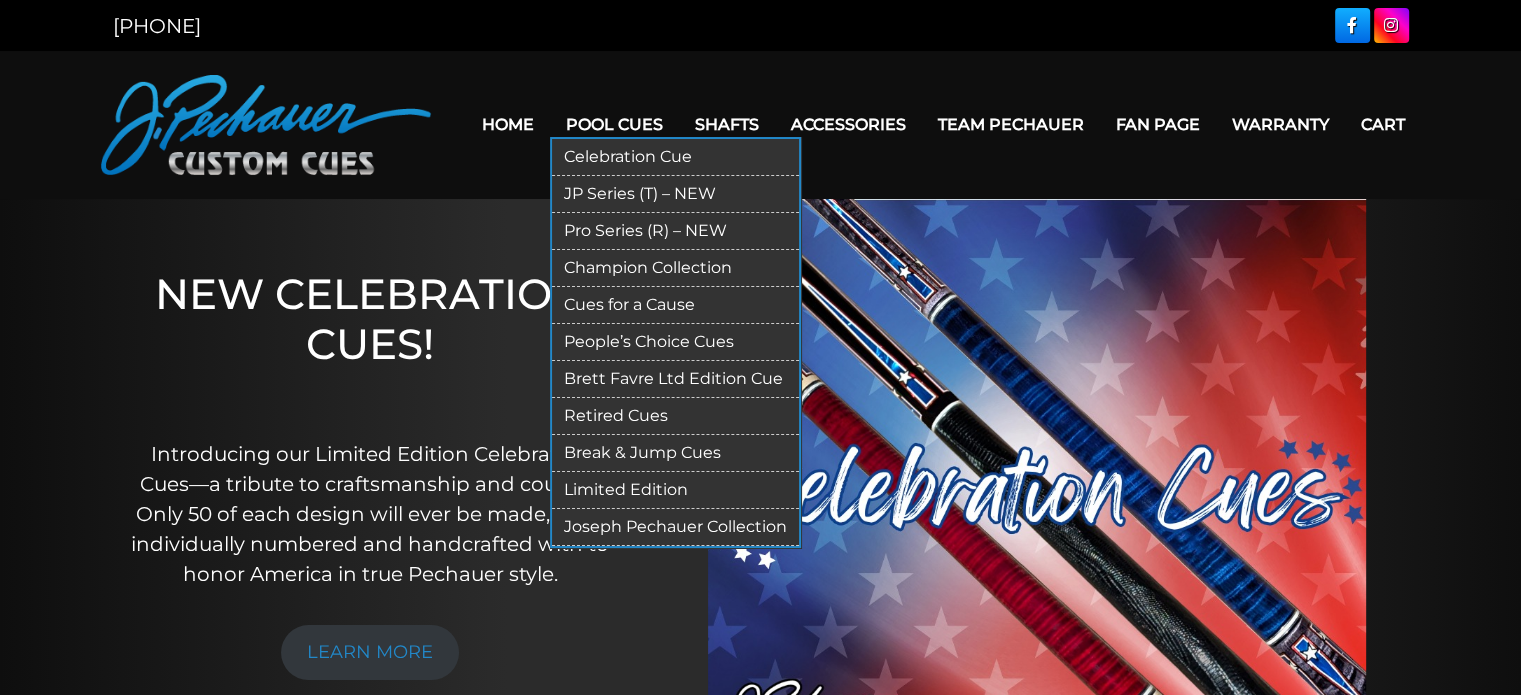 click on "Pool Cues" at bounding box center (614, 124) 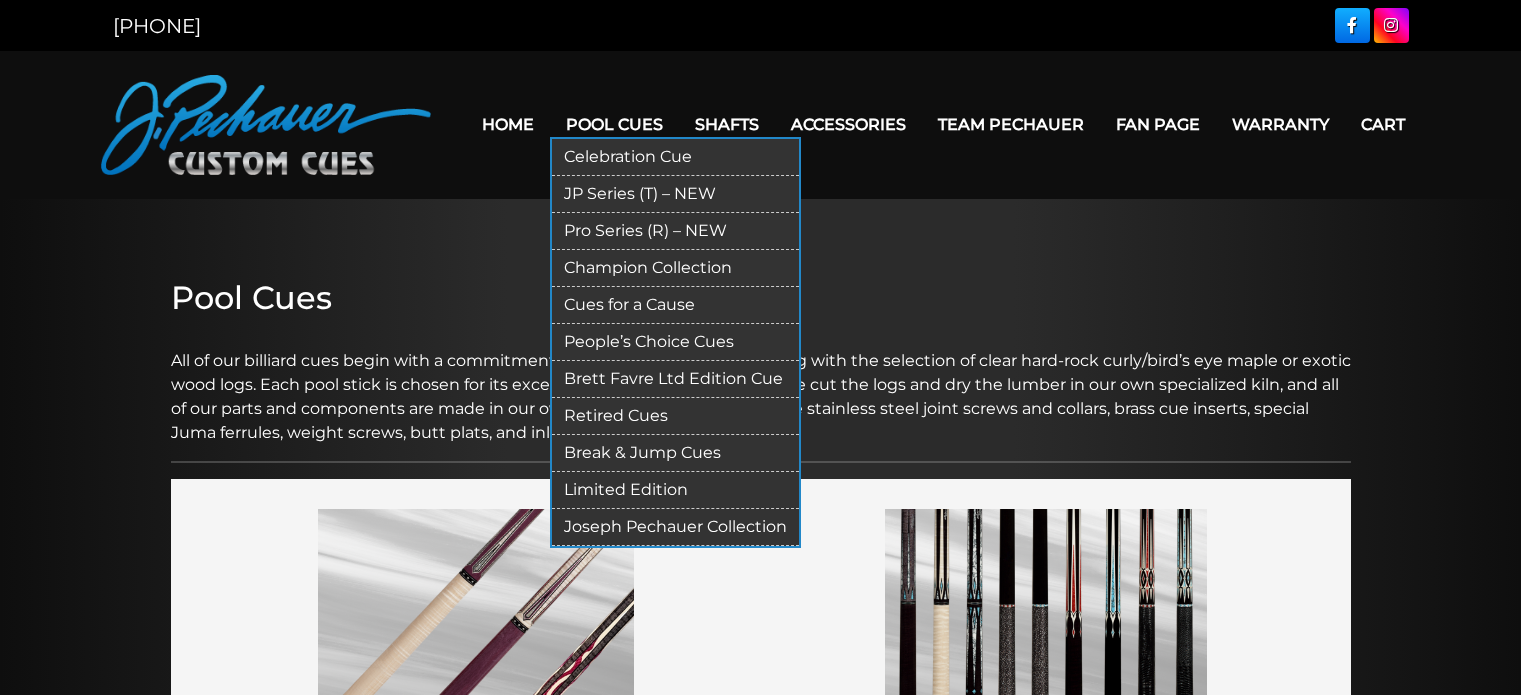 scroll, scrollTop: 0, scrollLeft: 0, axis: both 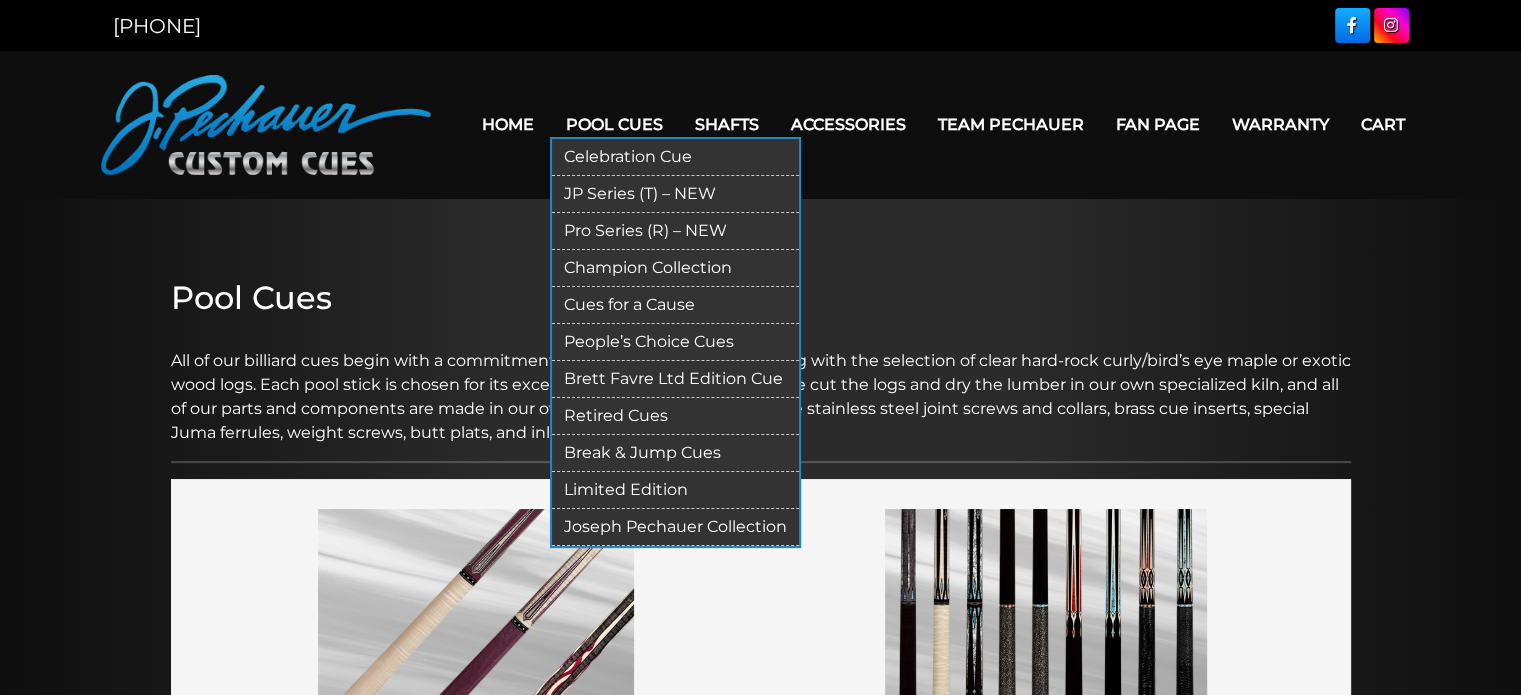 click on "Pro Series (R) – NEW" at bounding box center [675, 231] 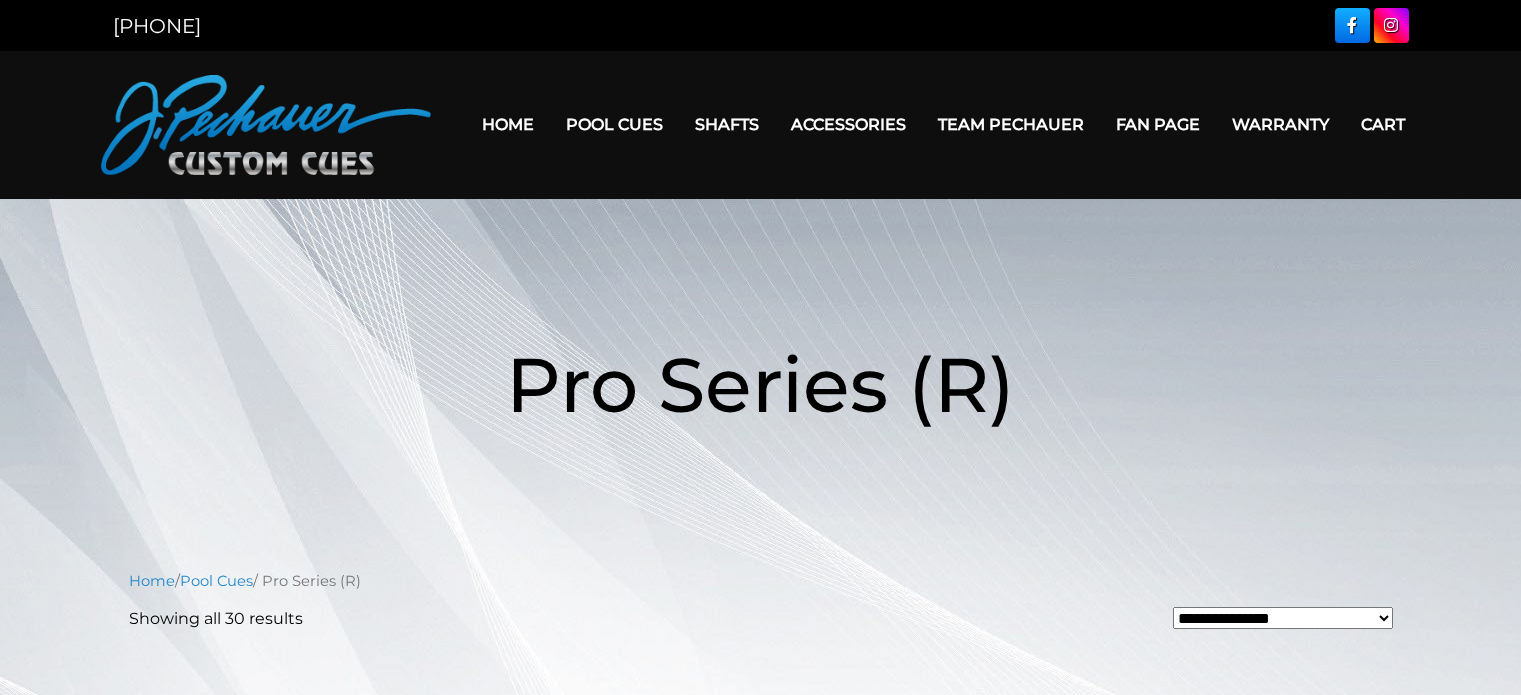 scroll, scrollTop: 0, scrollLeft: 0, axis: both 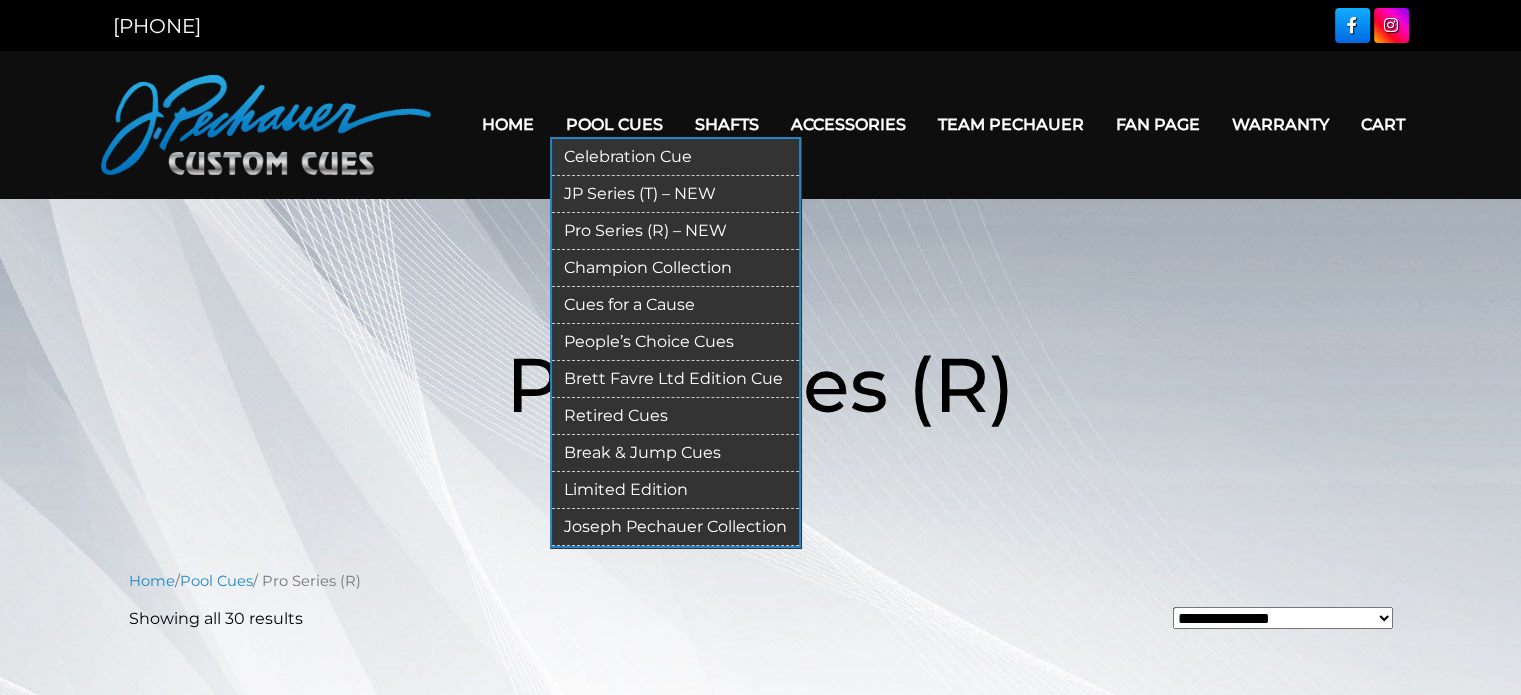 click on "JP Series (T) – NEW" at bounding box center (675, 194) 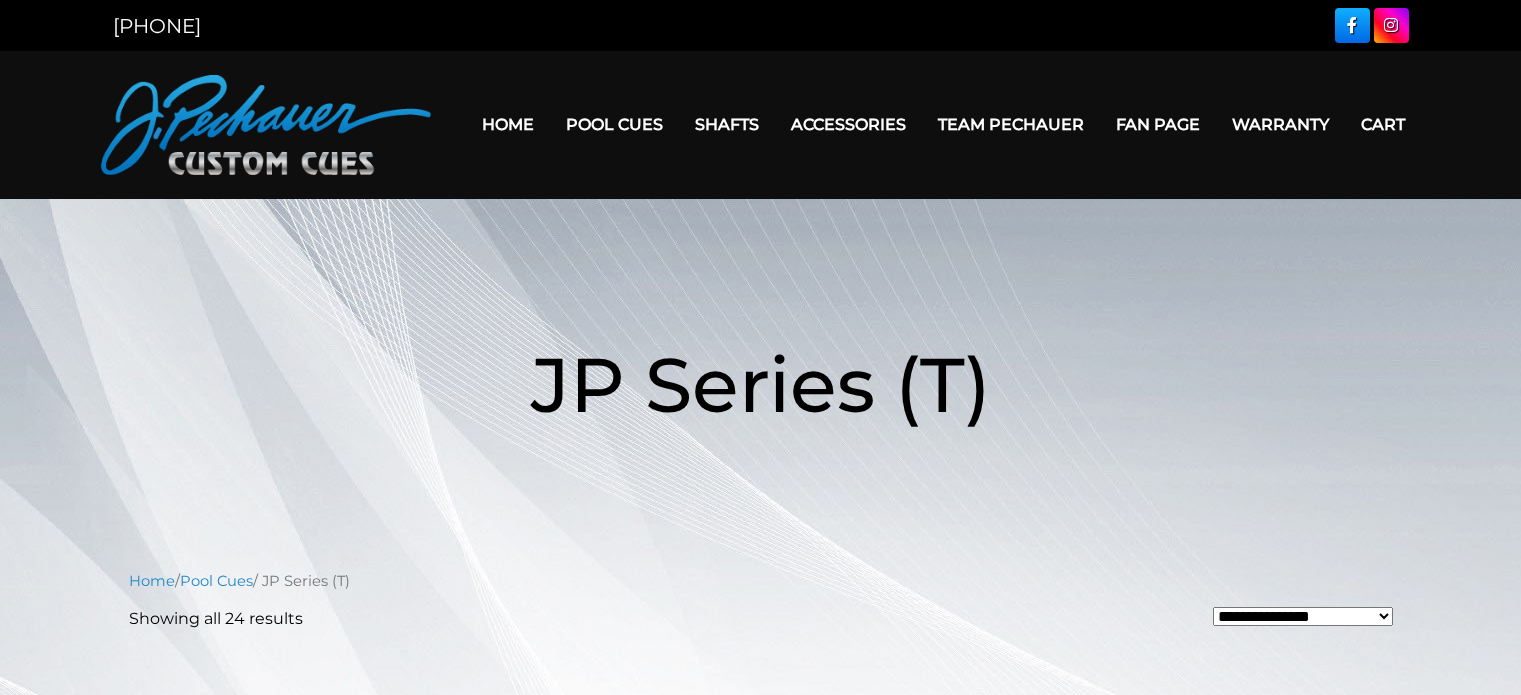 scroll, scrollTop: 0, scrollLeft: 0, axis: both 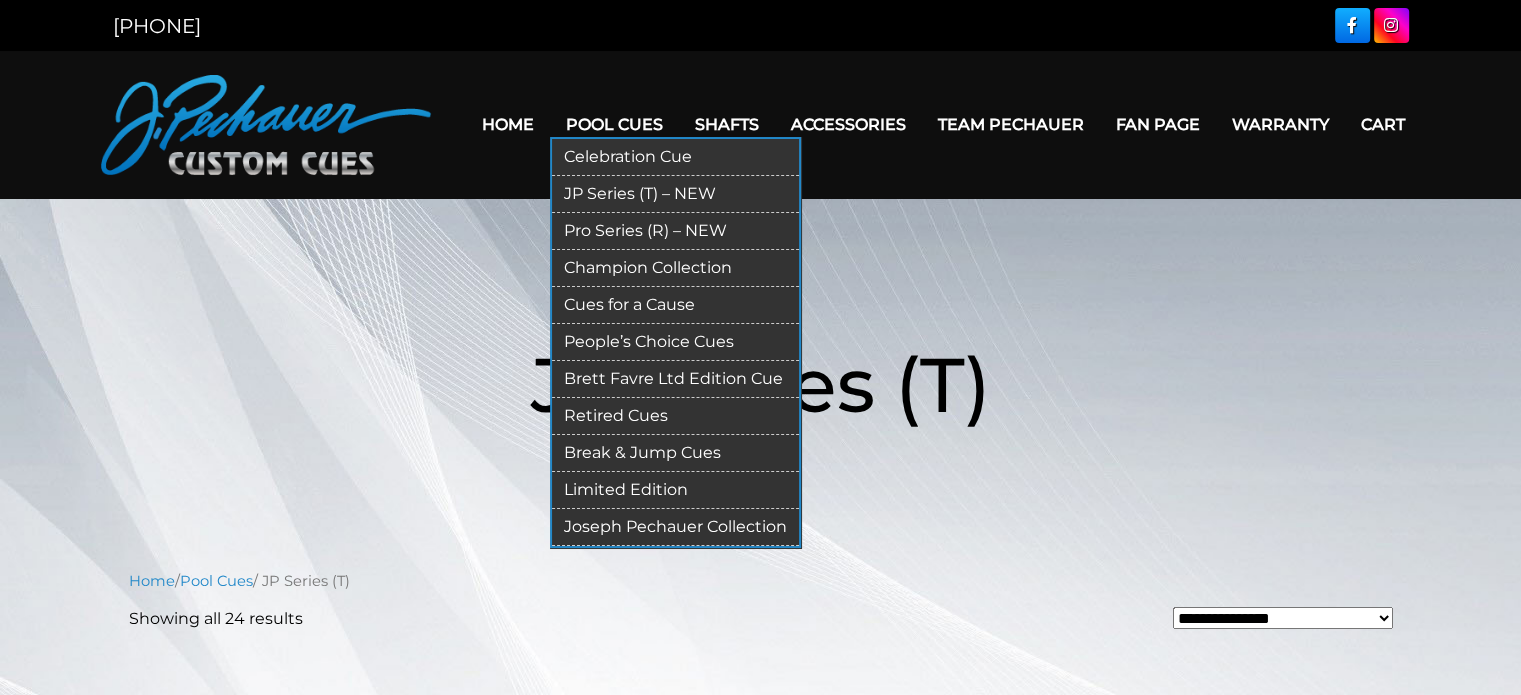 click on "People’s Choice Cues" at bounding box center (675, 342) 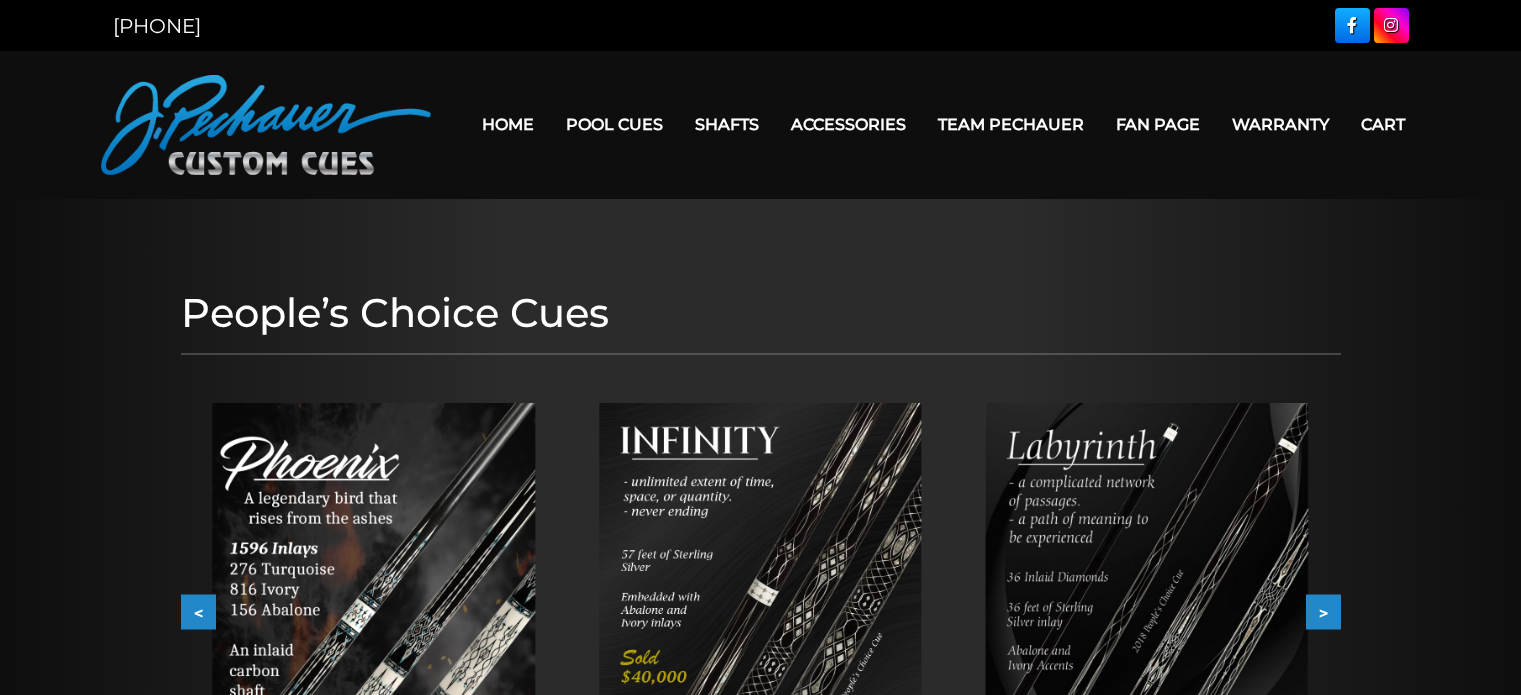 scroll, scrollTop: 0, scrollLeft: 0, axis: both 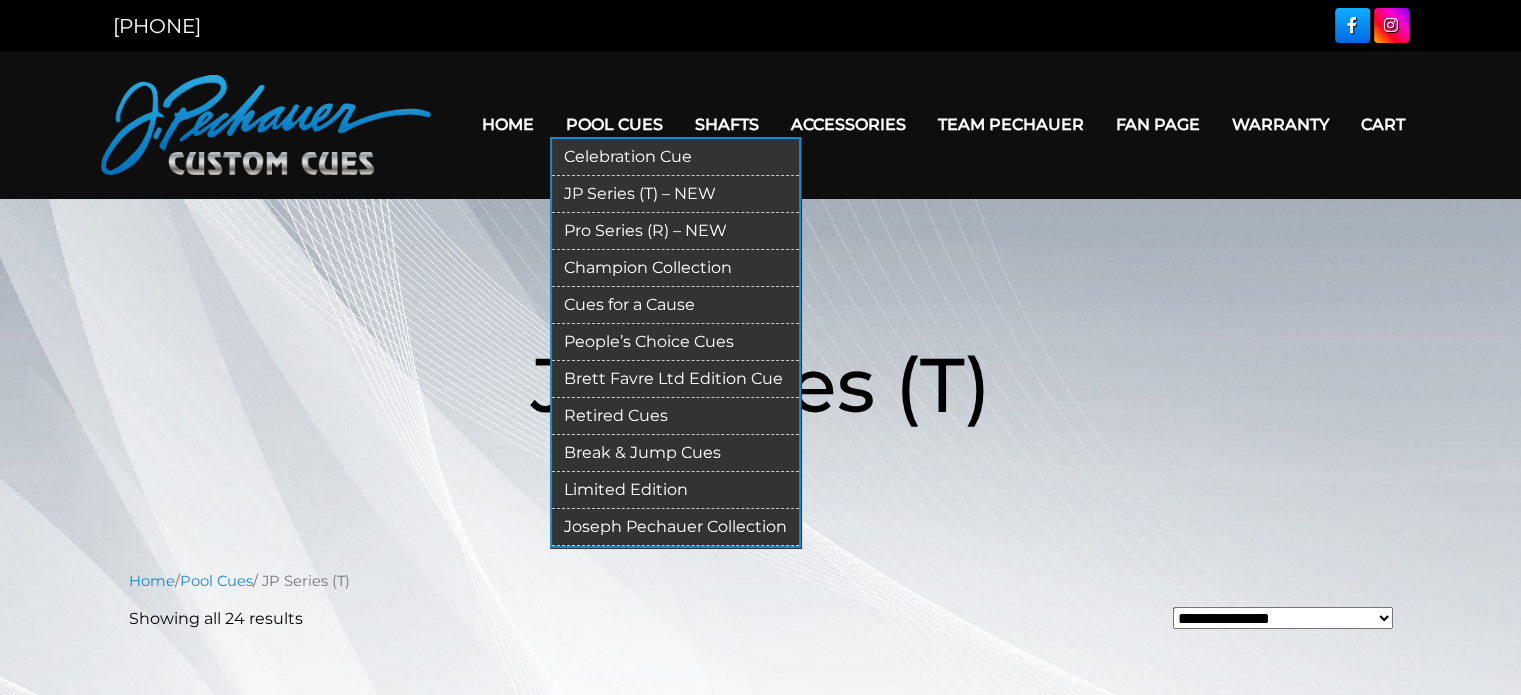 click on "Limited Edition" at bounding box center [675, 490] 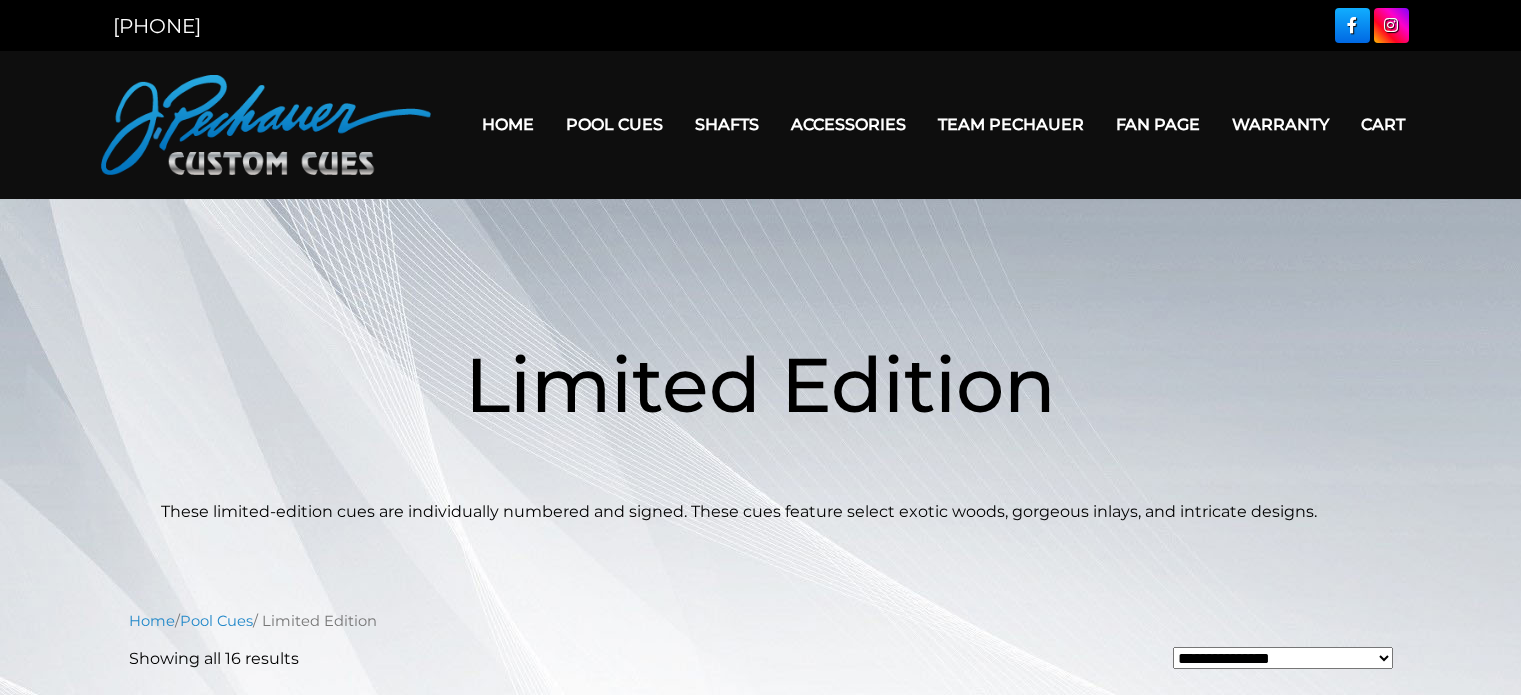 scroll, scrollTop: 0, scrollLeft: 0, axis: both 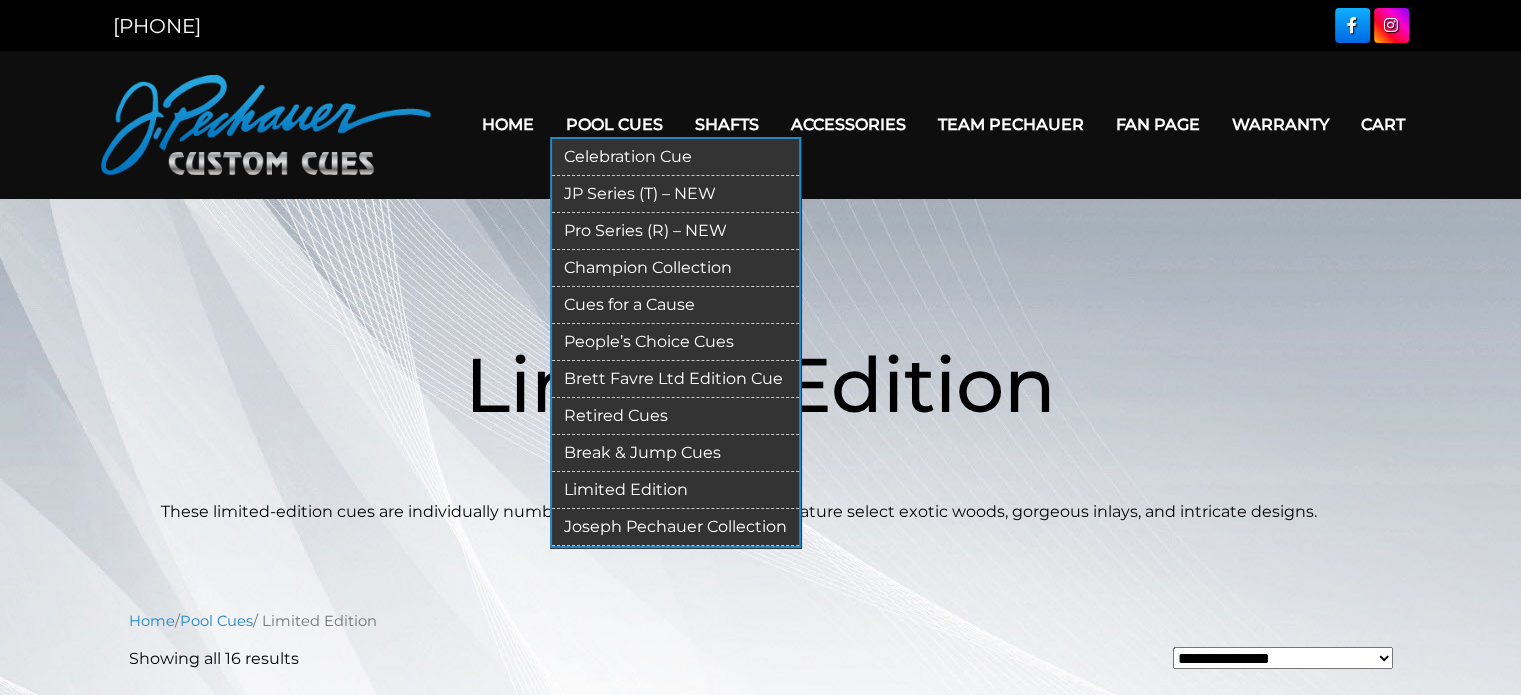 click on "Joseph Pechauer Collection" at bounding box center [675, 527] 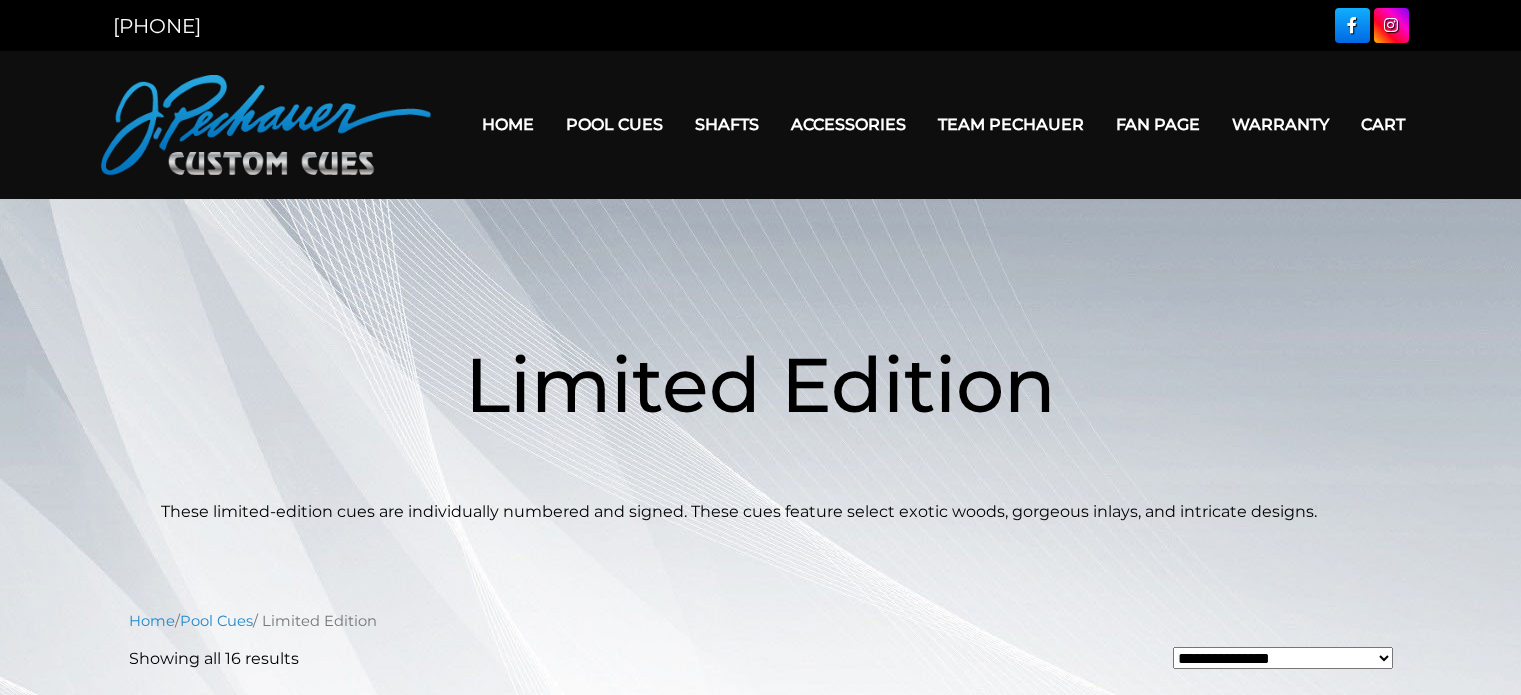 scroll, scrollTop: 0, scrollLeft: 0, axis: both 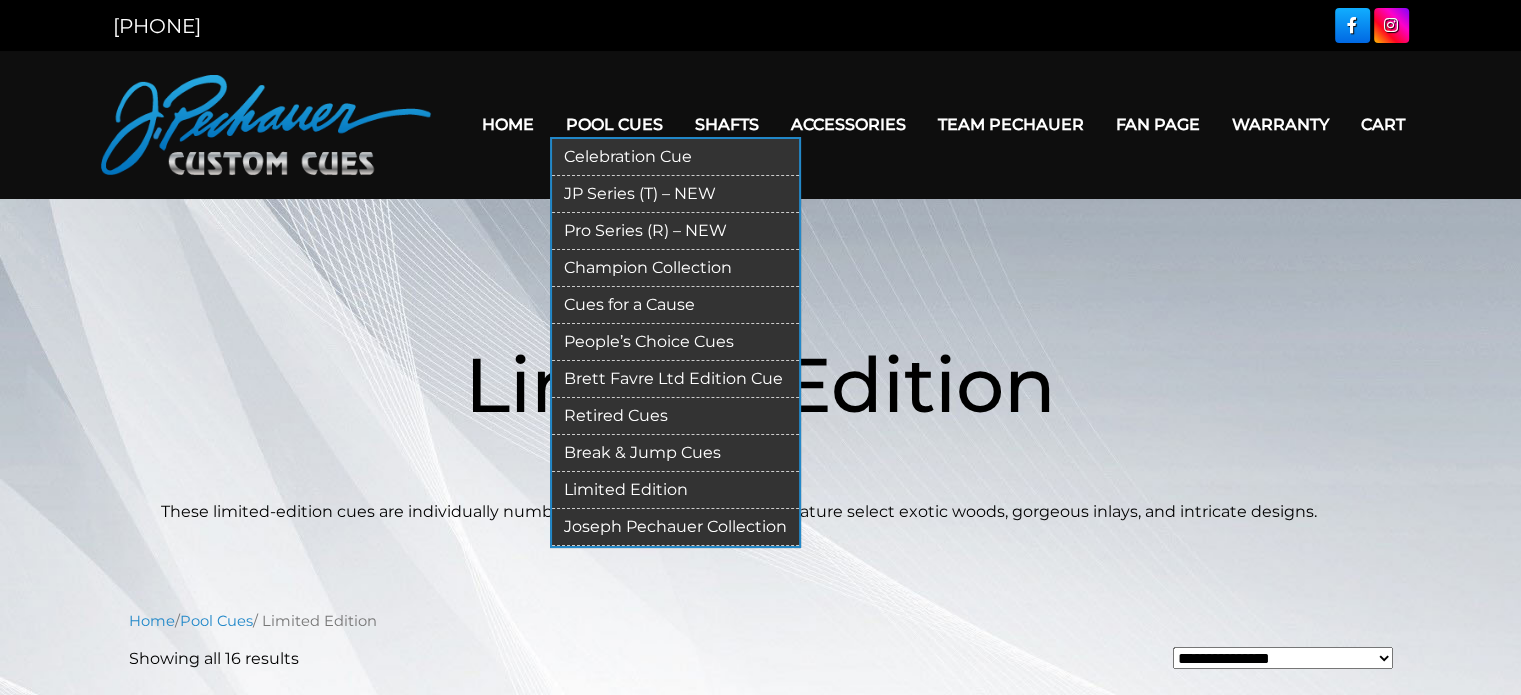 click on "Celebration Cue" at bounding box center [675, 157] 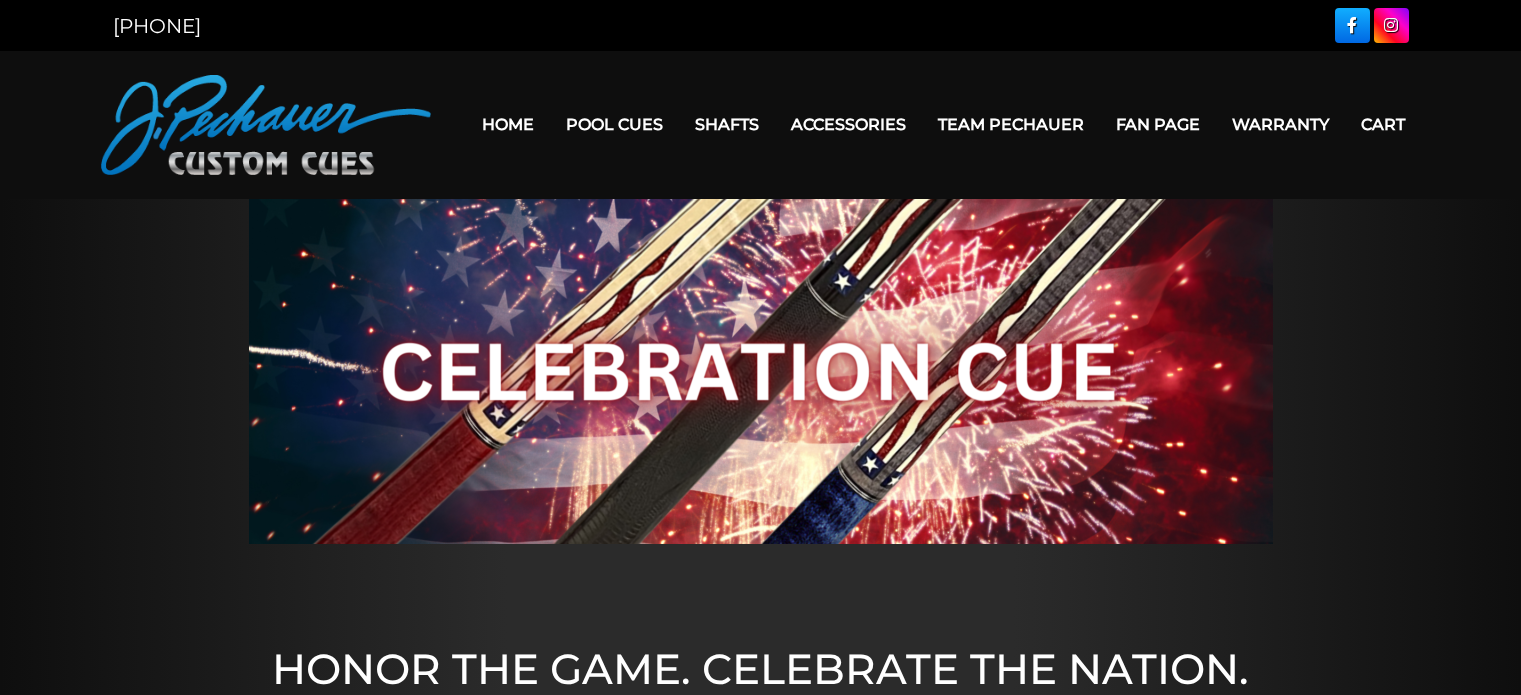 scroll, scrollTop: 0, scrollLeft: 0, axis: both 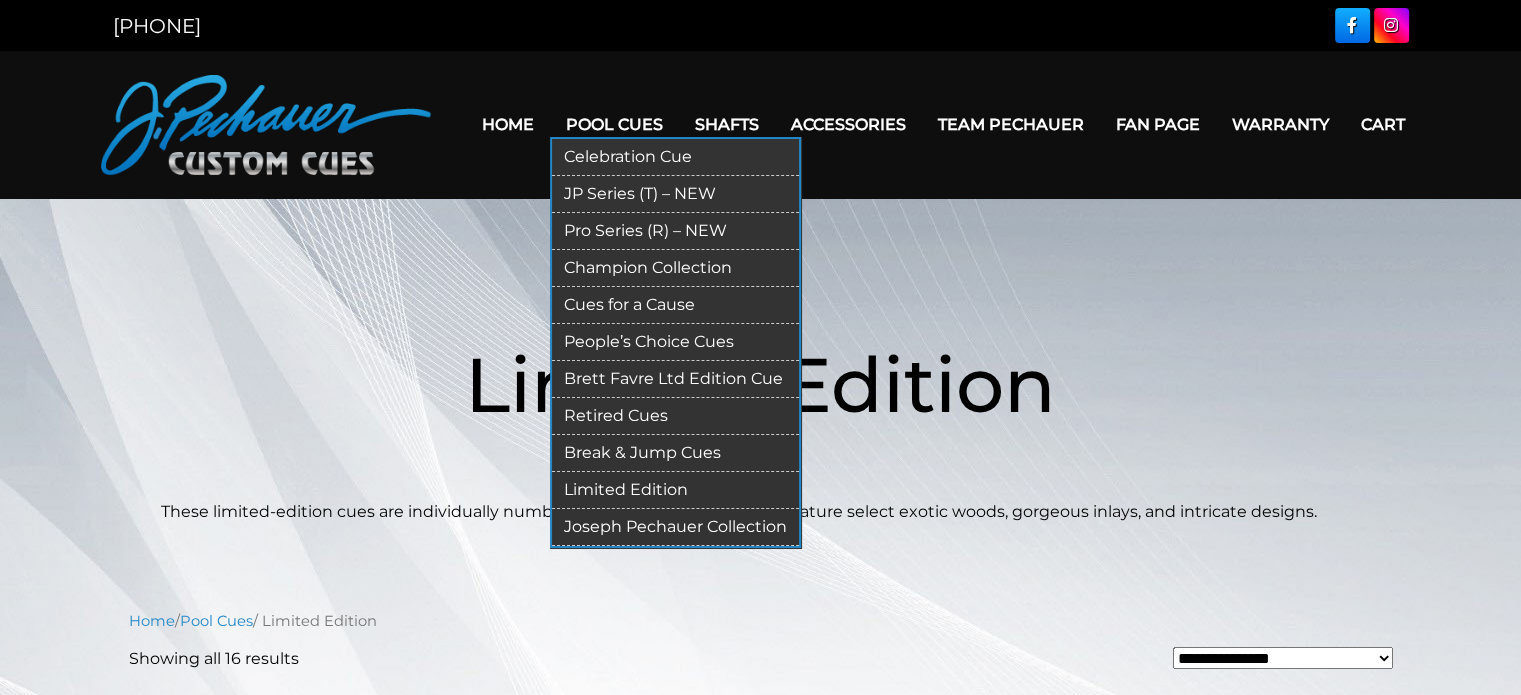 click on "Pro Series (R) – NEW" at bounding box center (675, 231) 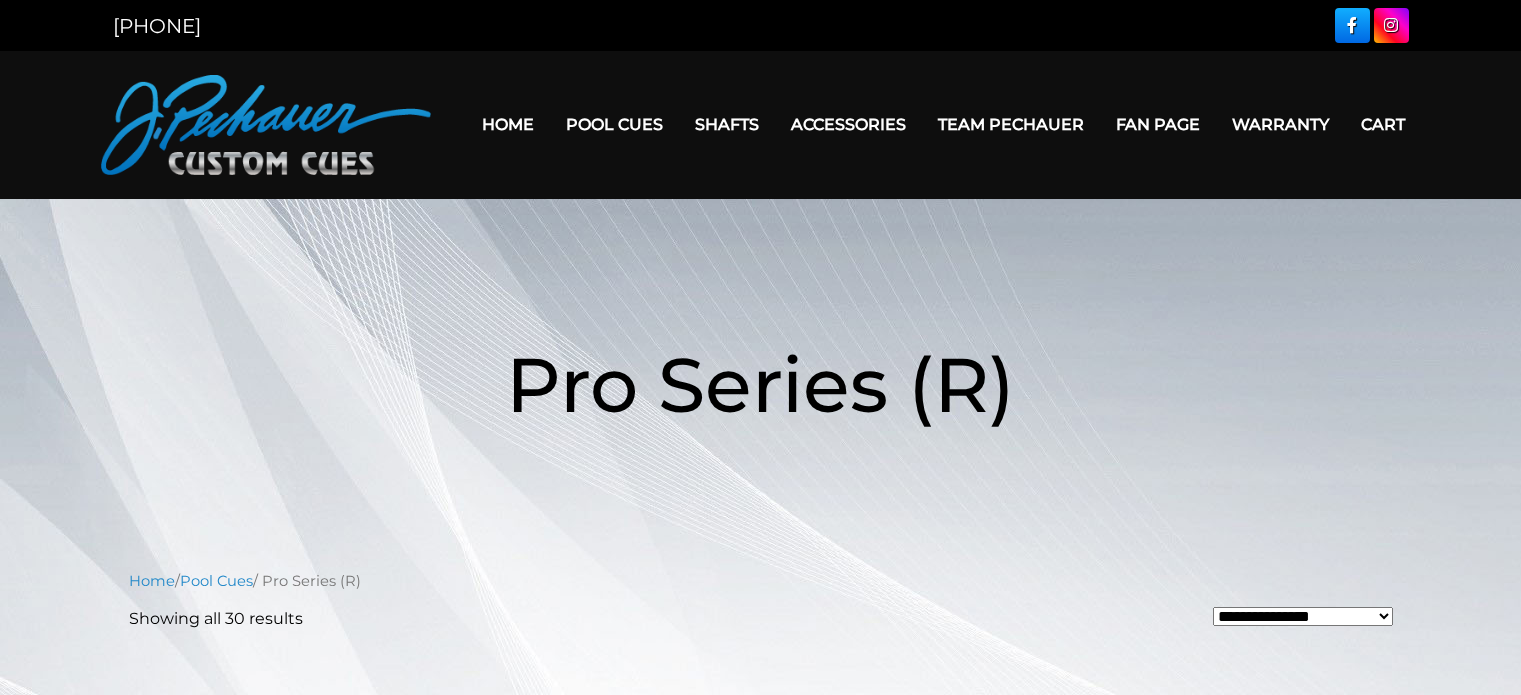 scroll, scrollTop: 0, scrollLeft: 0, axis: both 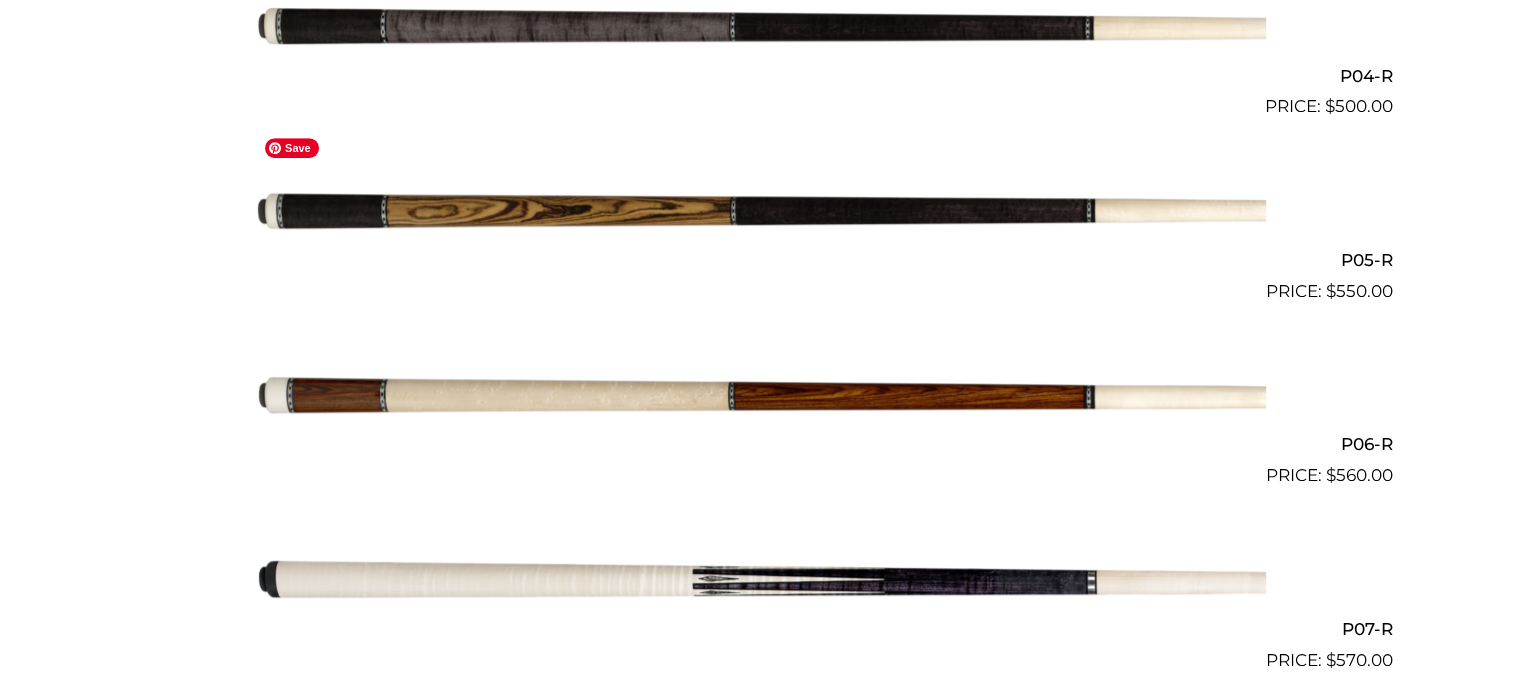 click at bounding box center (761, 212) 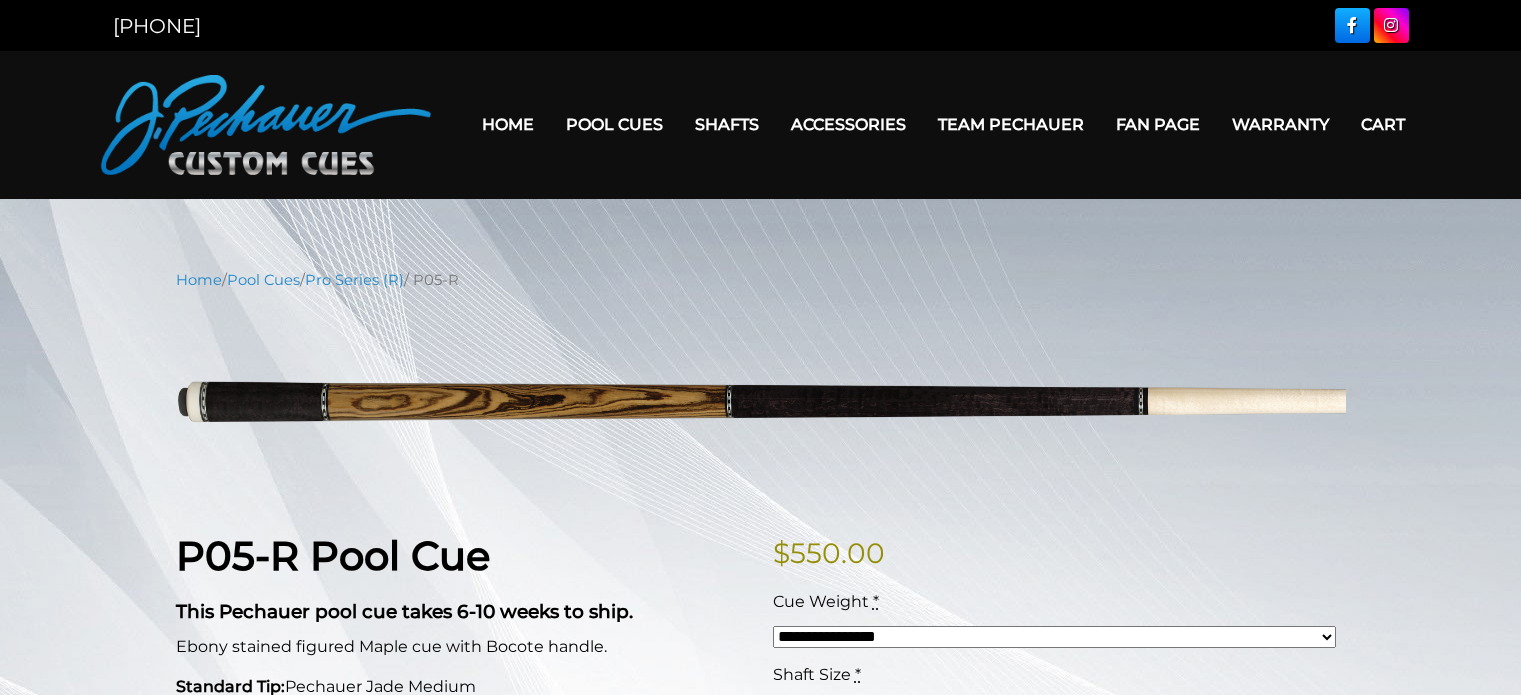 scroll, scrollTop: 0, scrollLeft: 0, axis: both 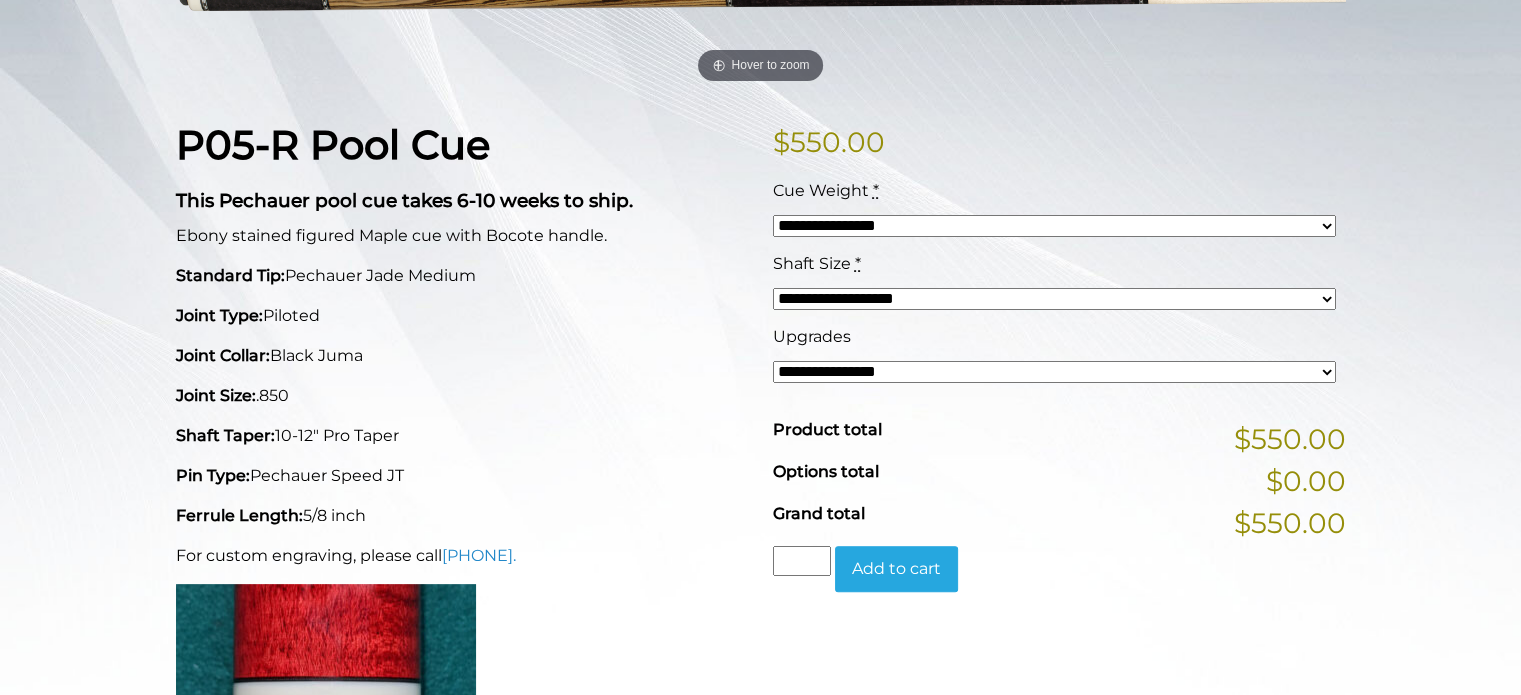click on "**********" at bounding box center (1054, 226) 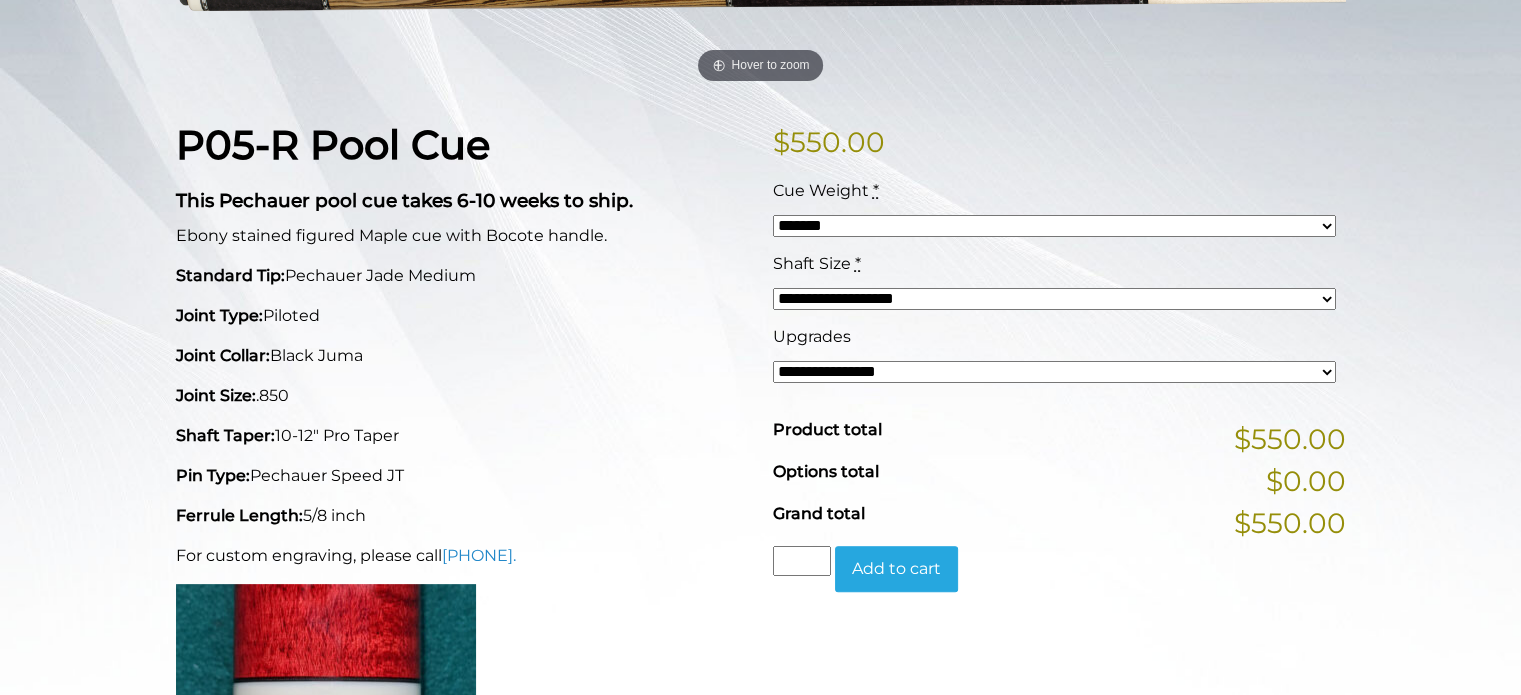 click on "**********" at bounding box center (1054, 226) 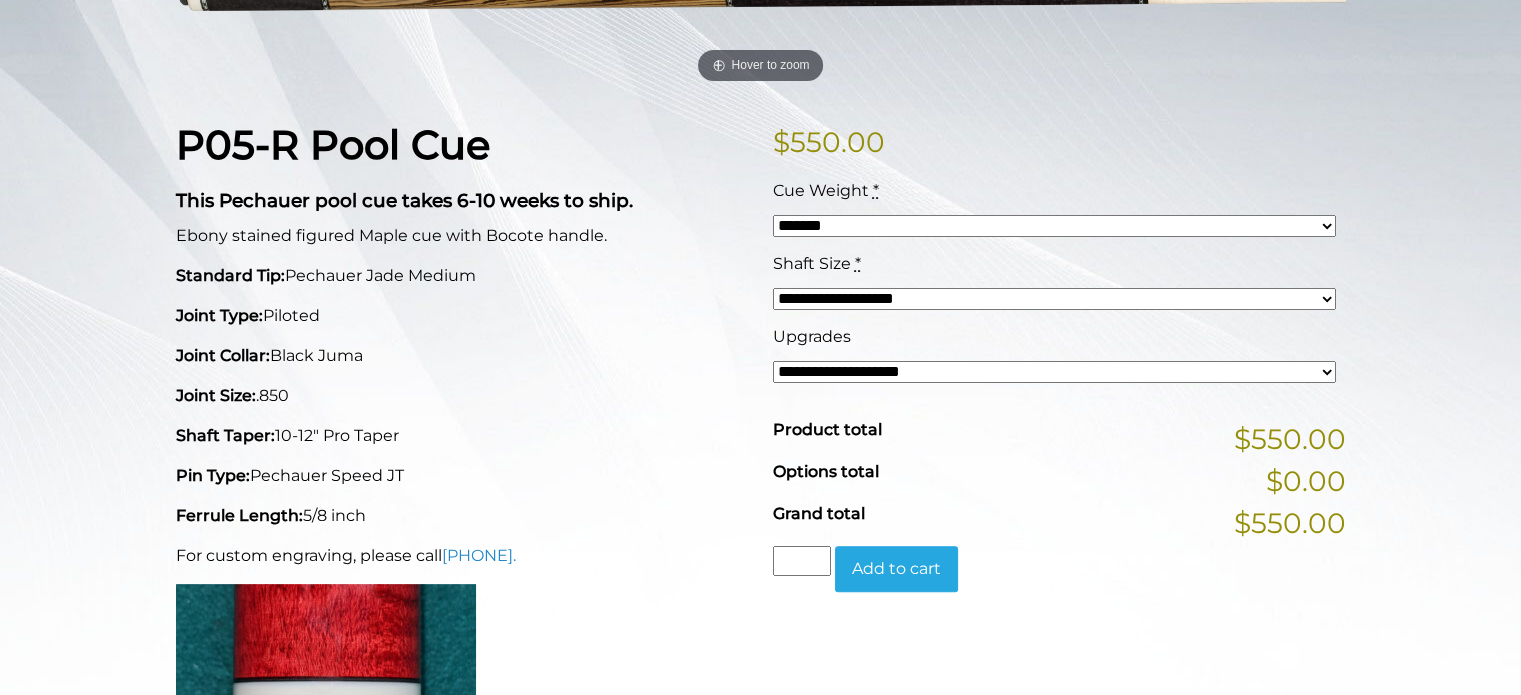 click on "**********" at bounding box center (1054, 372) 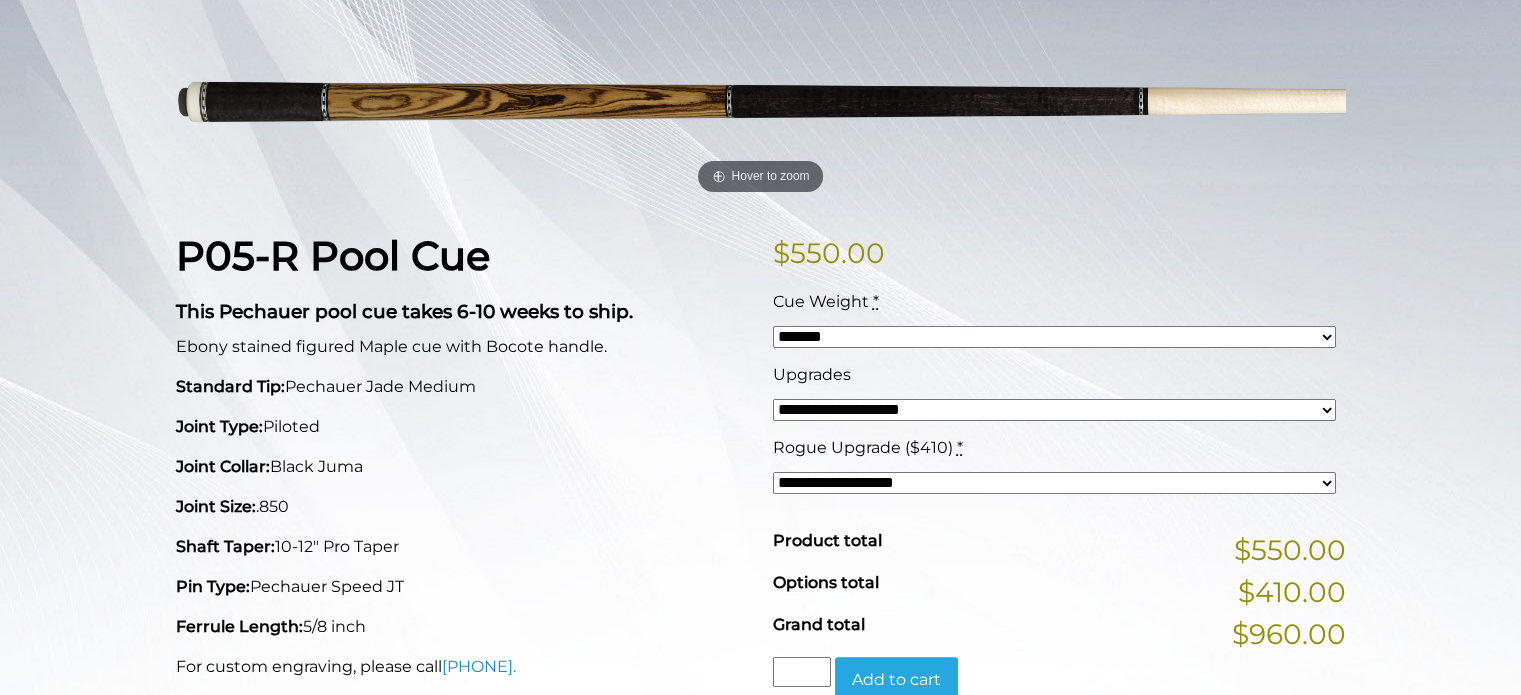 scroll, scrollTop: 284, scrollLeft: 0, axis: vertical 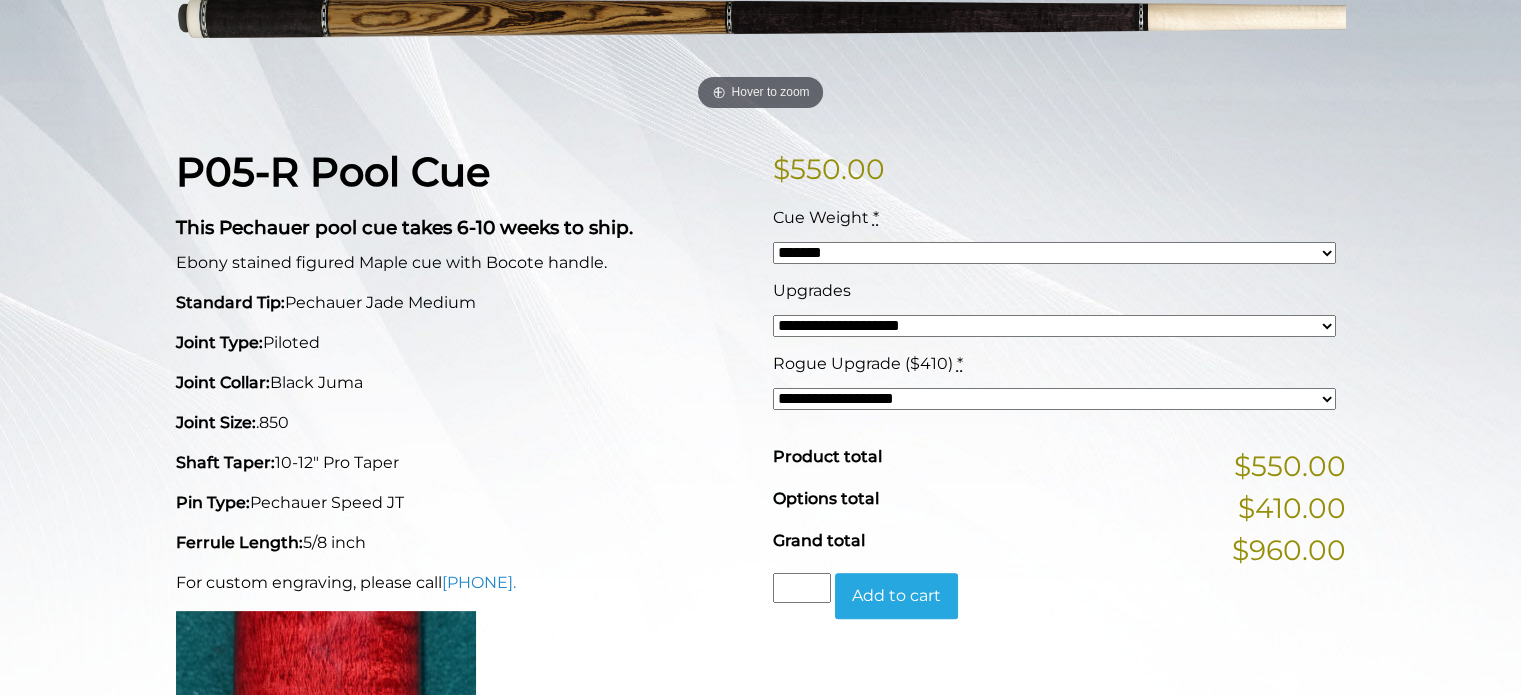 click on "**********" at bounding box center (1054, 326) 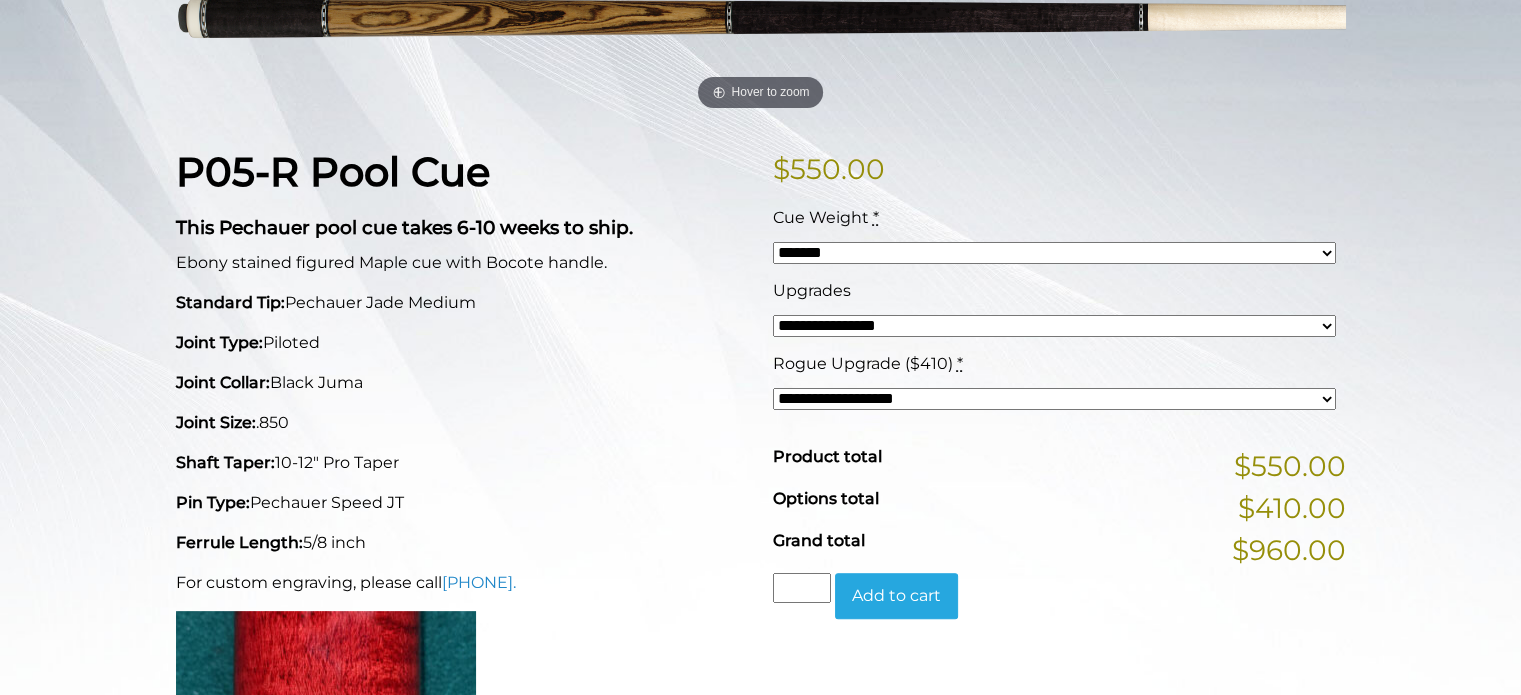 click on "**********" at bounding box center (1054, 326) 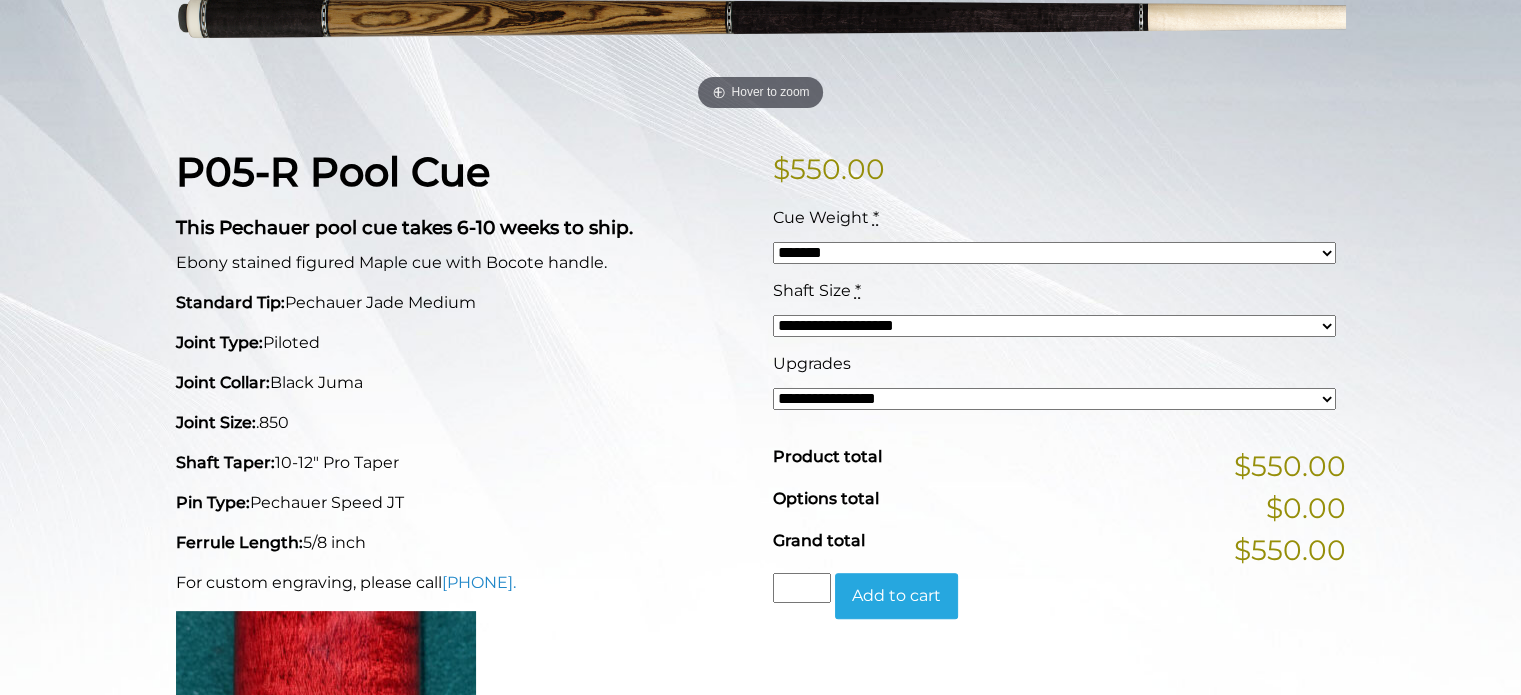 click on "**********" at bounding box center [1054, 326] 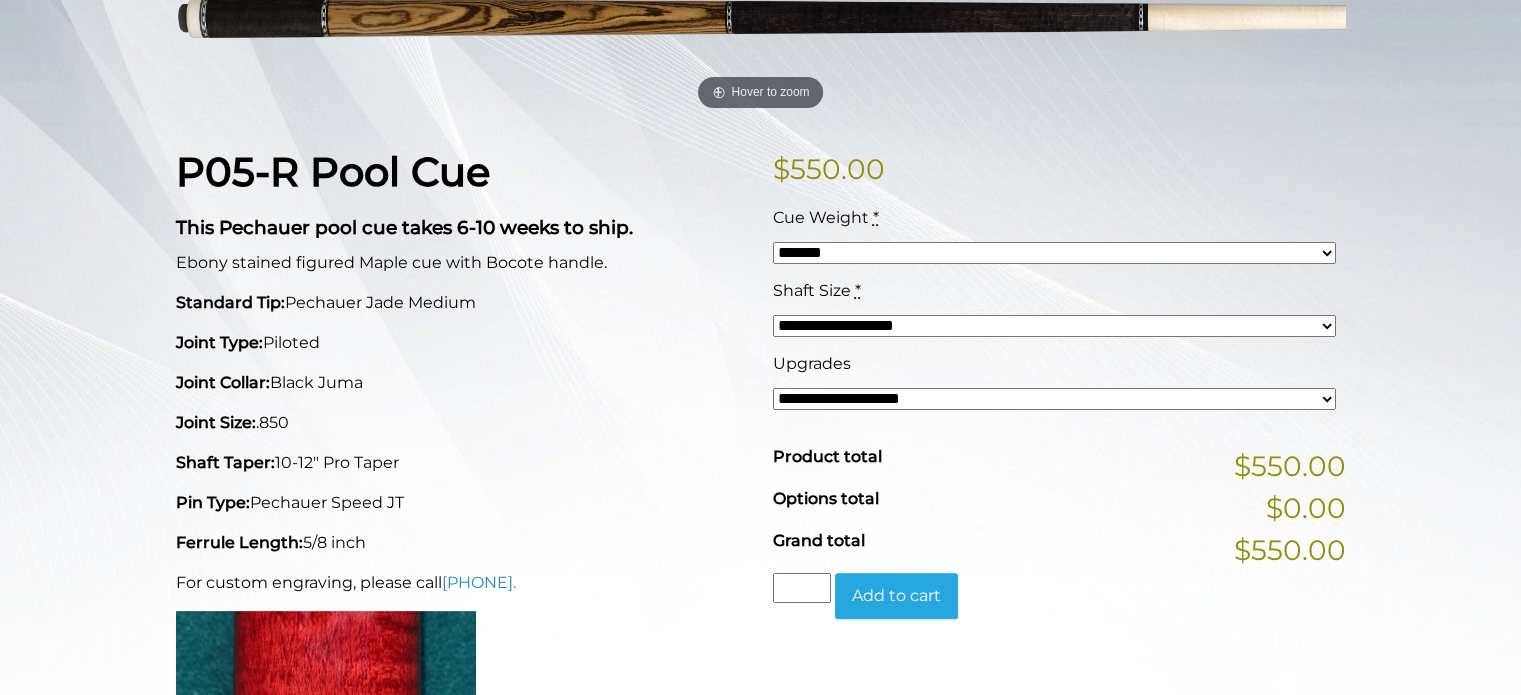 click on "**********" at bounding box center [1054, 399] 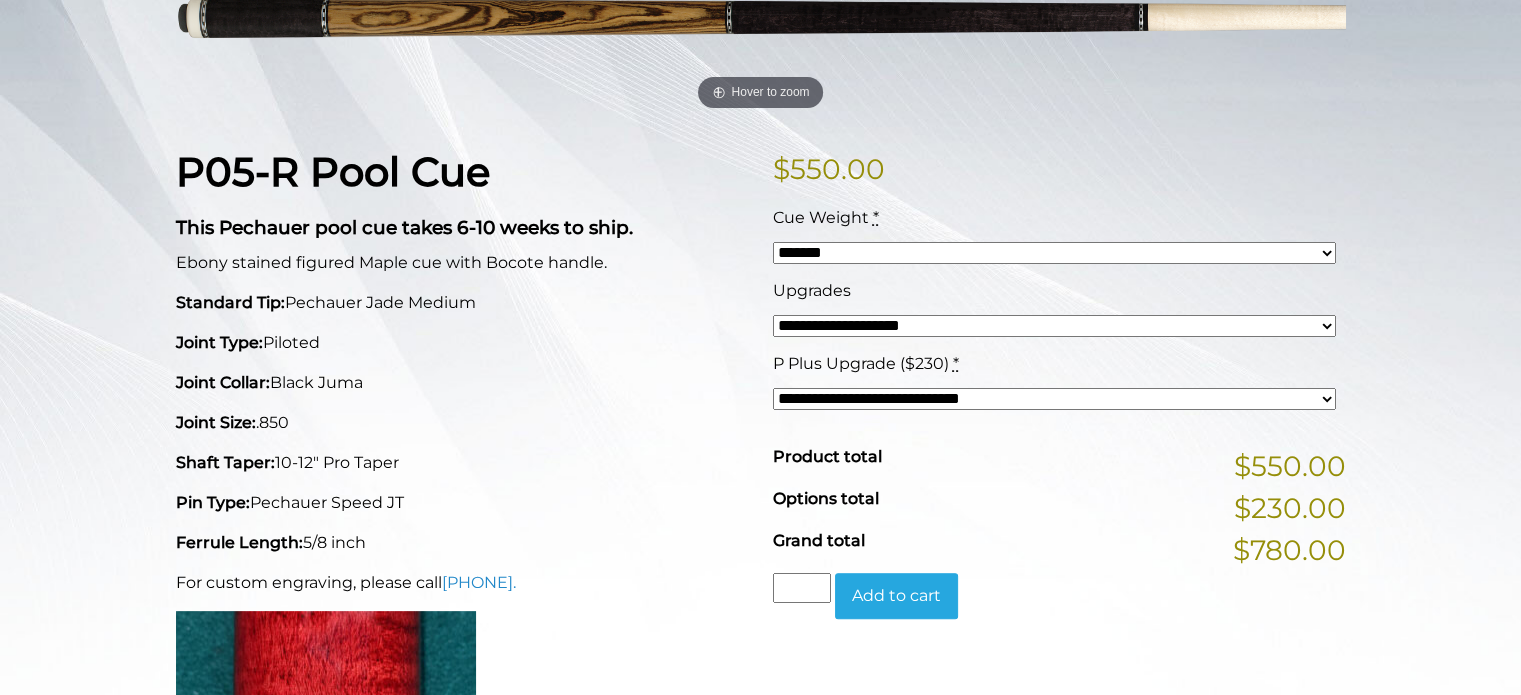 click on "**********" at bounding box center [1054, 399] 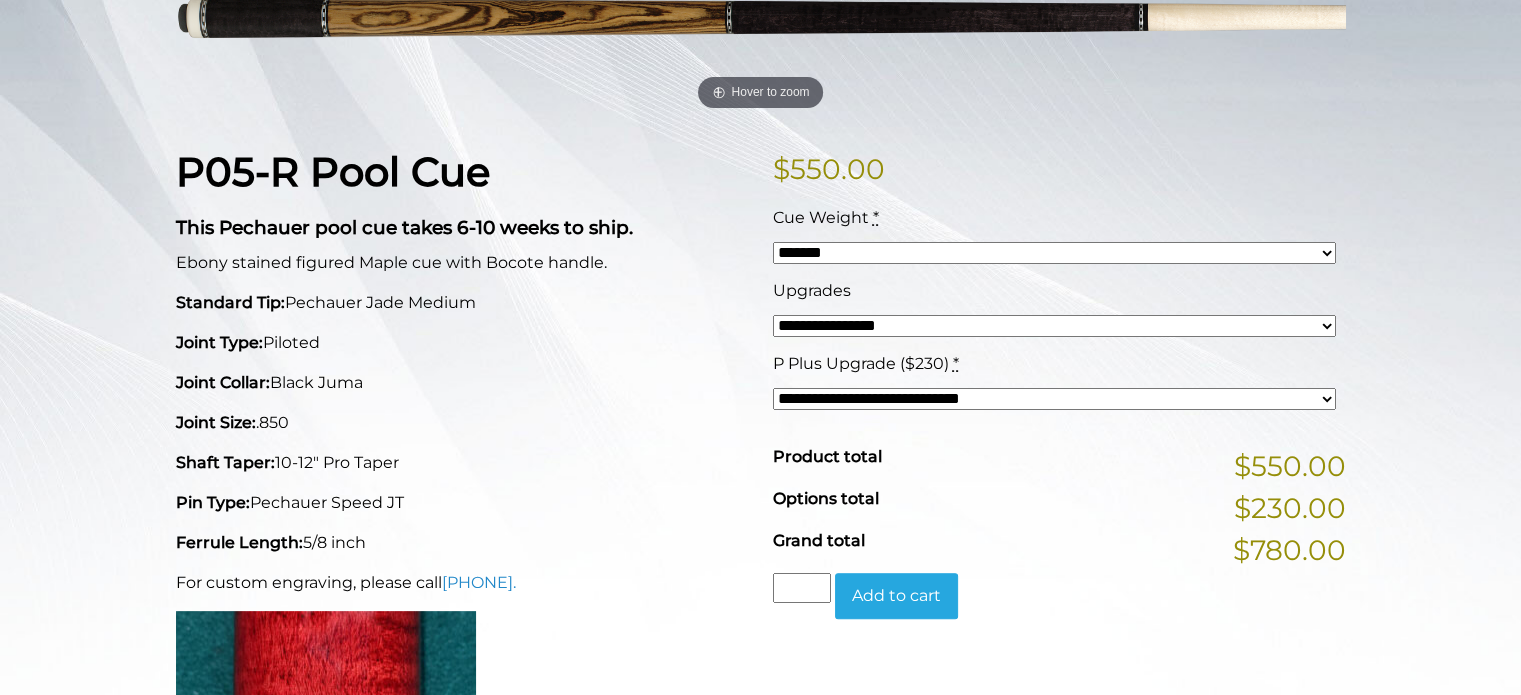 click on "**********" at bounding box center (1054, 326) 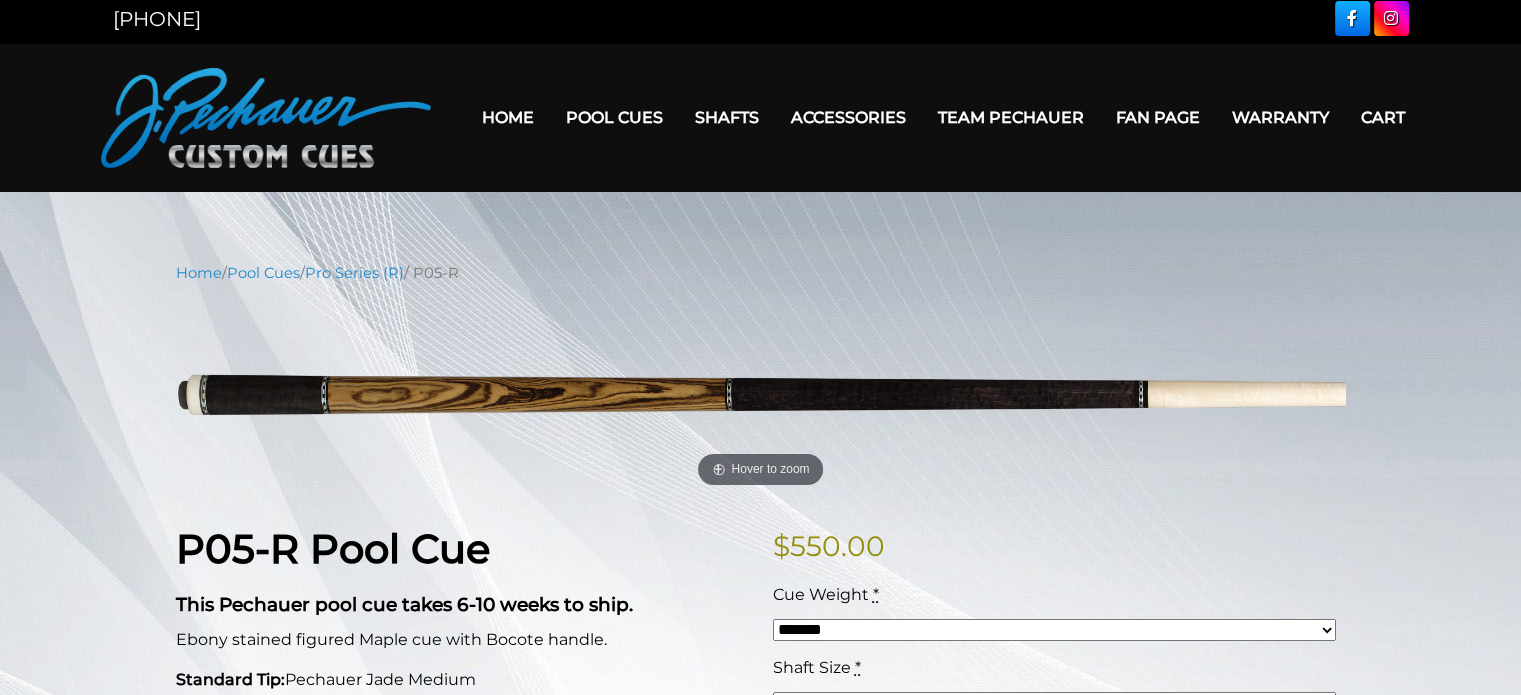 scroll, scrollTop: 0, scrollLeft: 0, axis: both 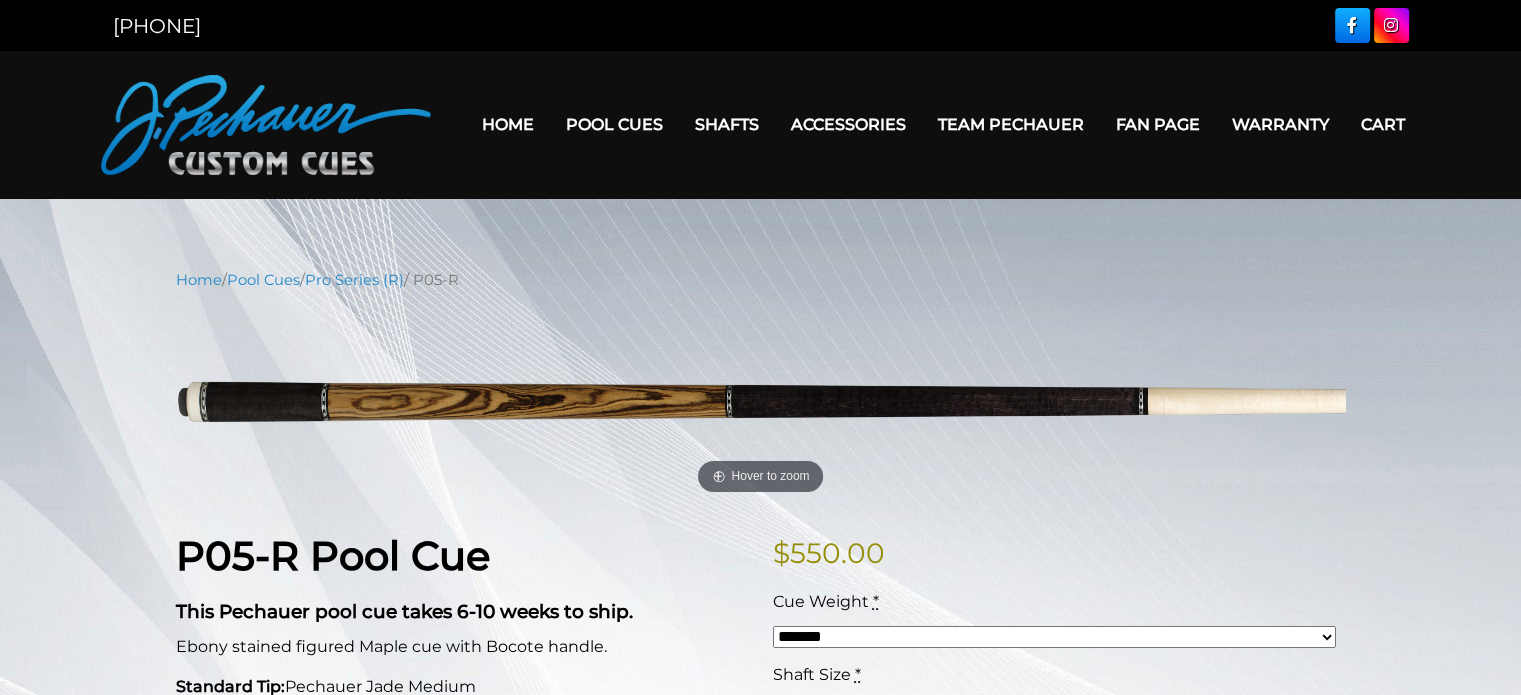 click on "Team Pechauer" at bounding box center [1011, 124] 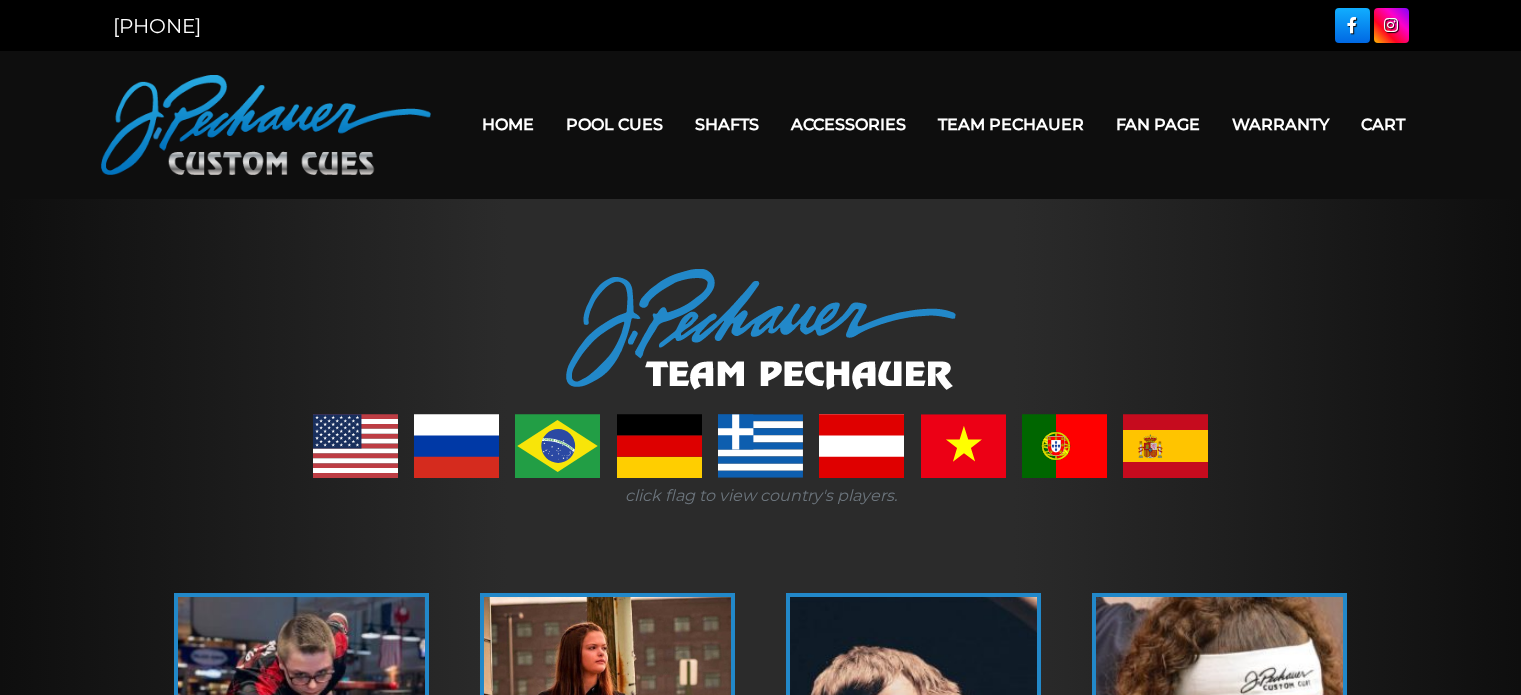 scroll, scrollTop: 0, scrollLeft: 0, axis: both 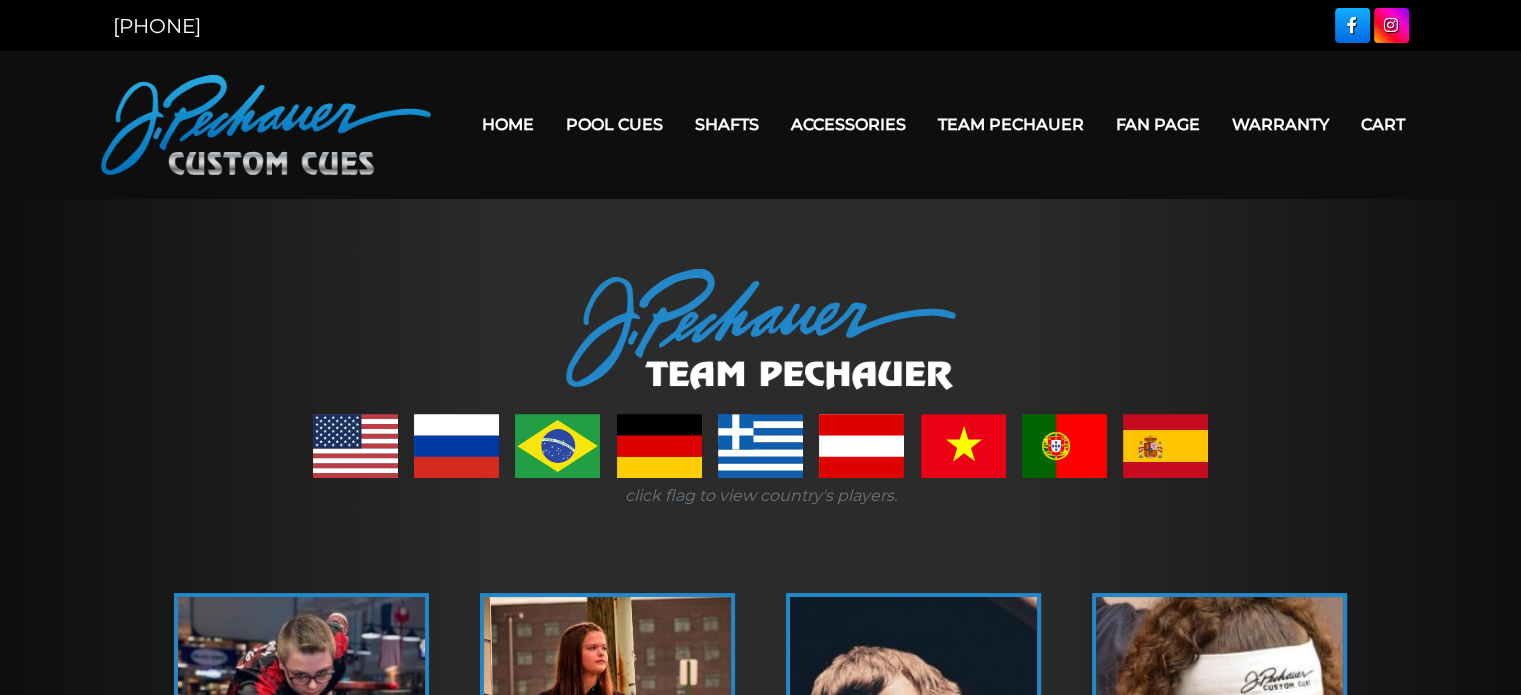 click on "Shafts" at bounding box center (727, 124) 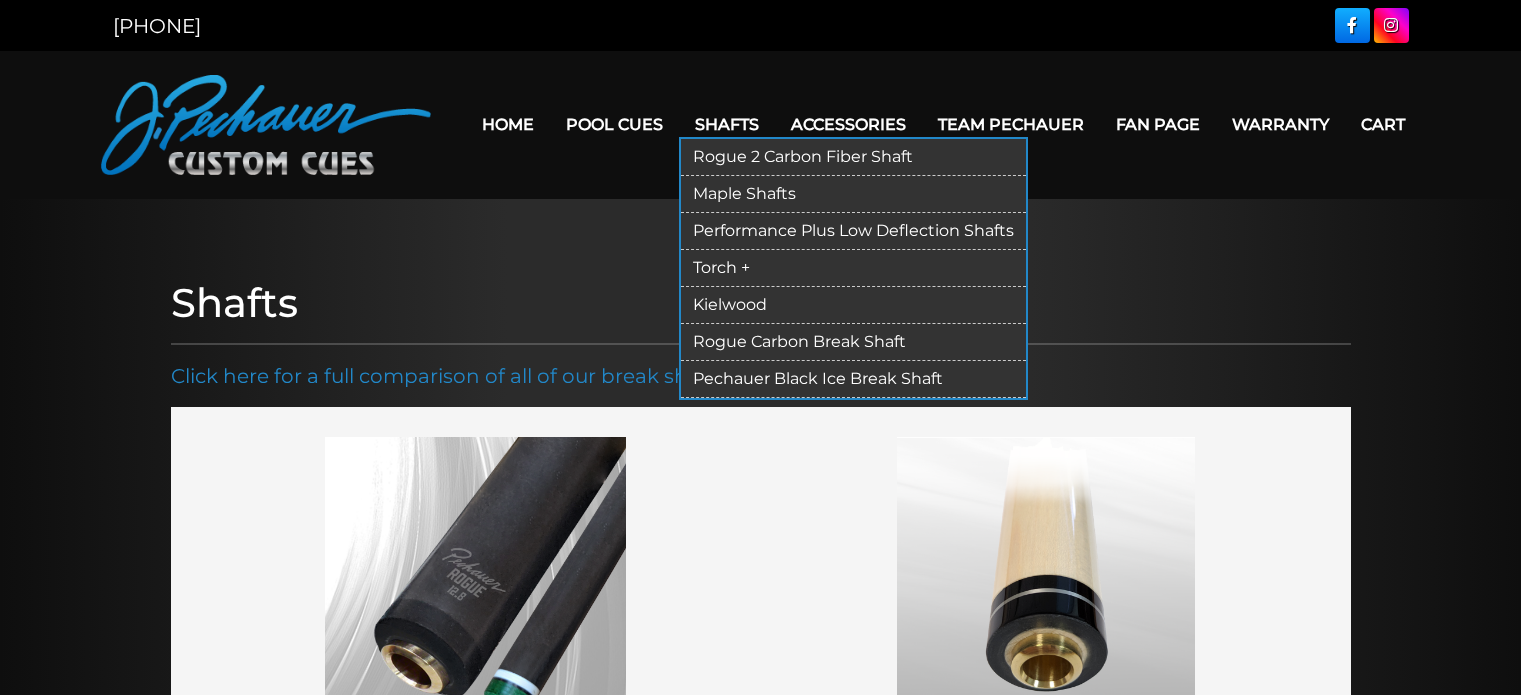 scroll, scrollTop: 0, scrollLeft: 0, axis: both 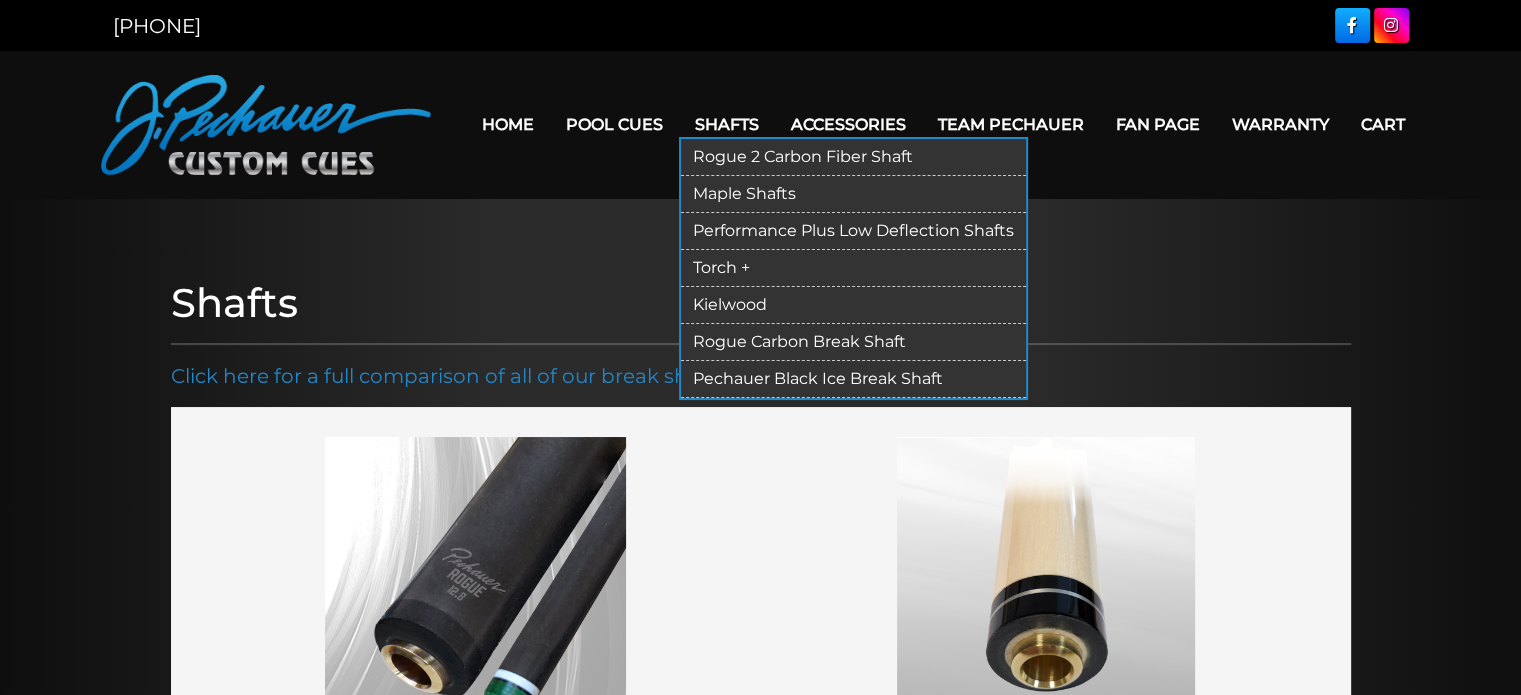 click on "Rogue 2 Carbon Fiber Shaft" at bounding box center [853, 157] 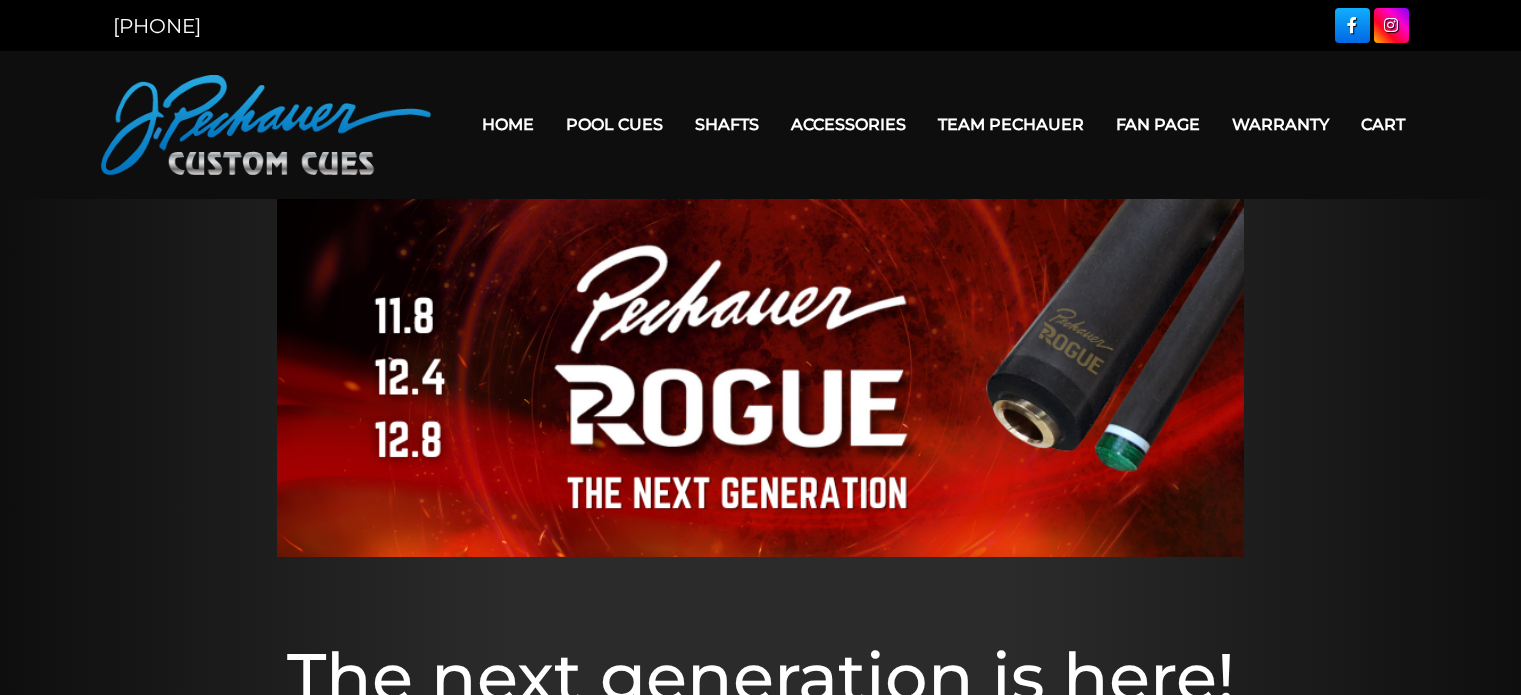 scroll, scrollTop: 0, scrollLeft: 0, axis: both 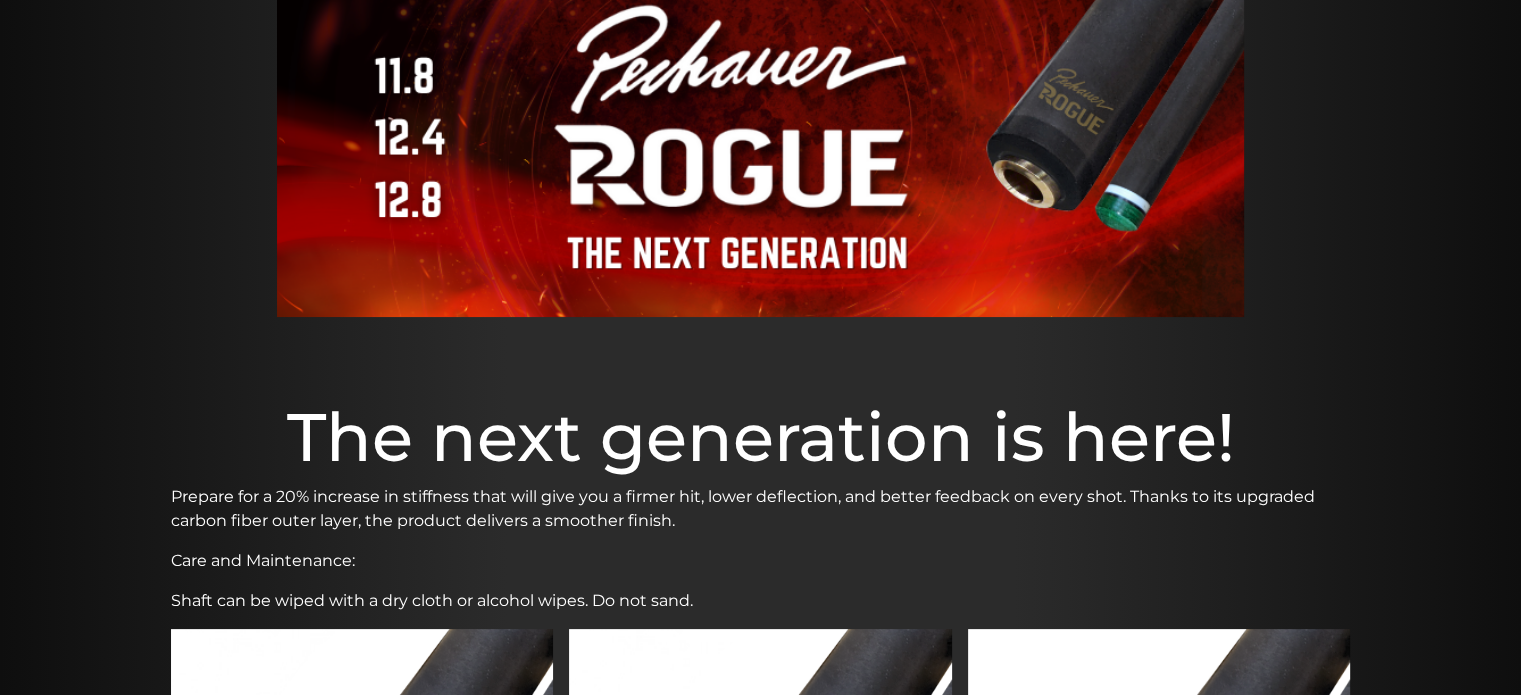 click at bounding box center (760, 138) 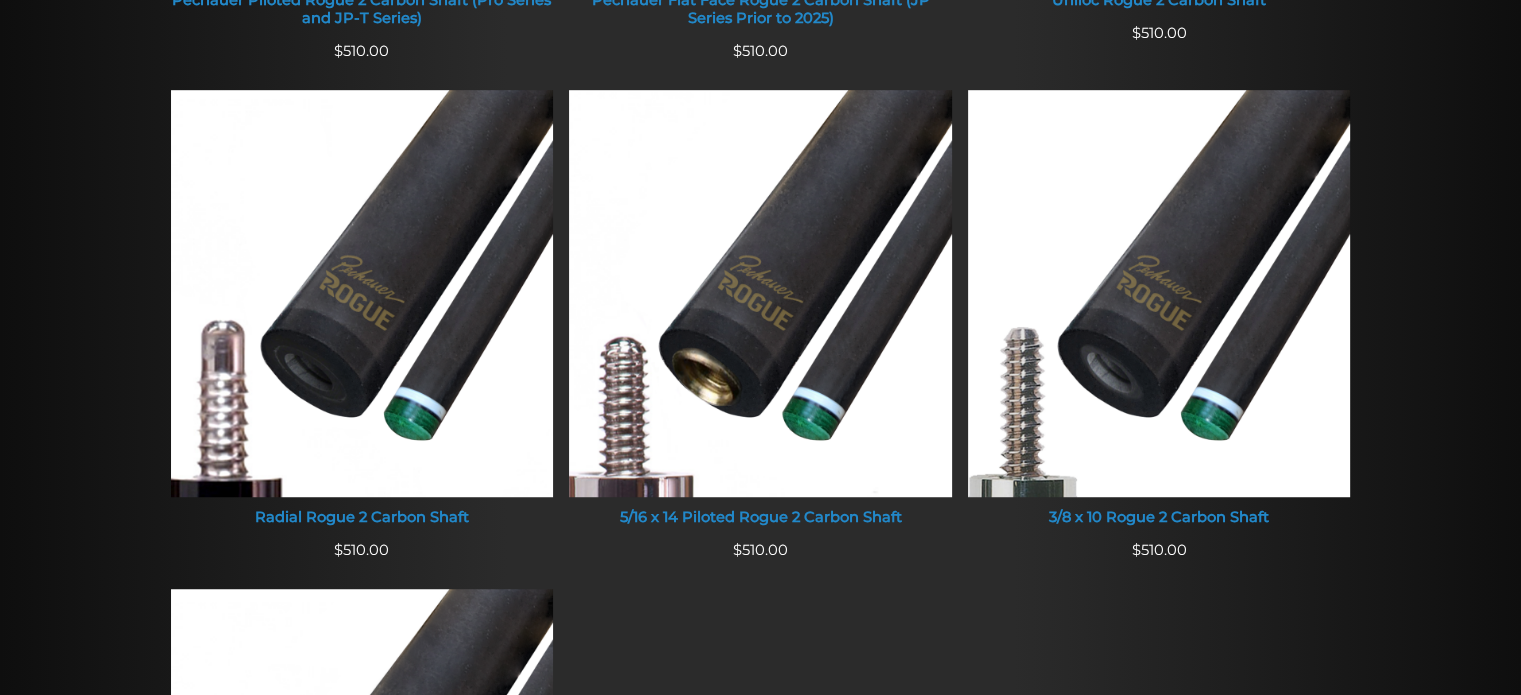 scroll, scrollTop: 1300, scrollLeft: 0, axis: vertical 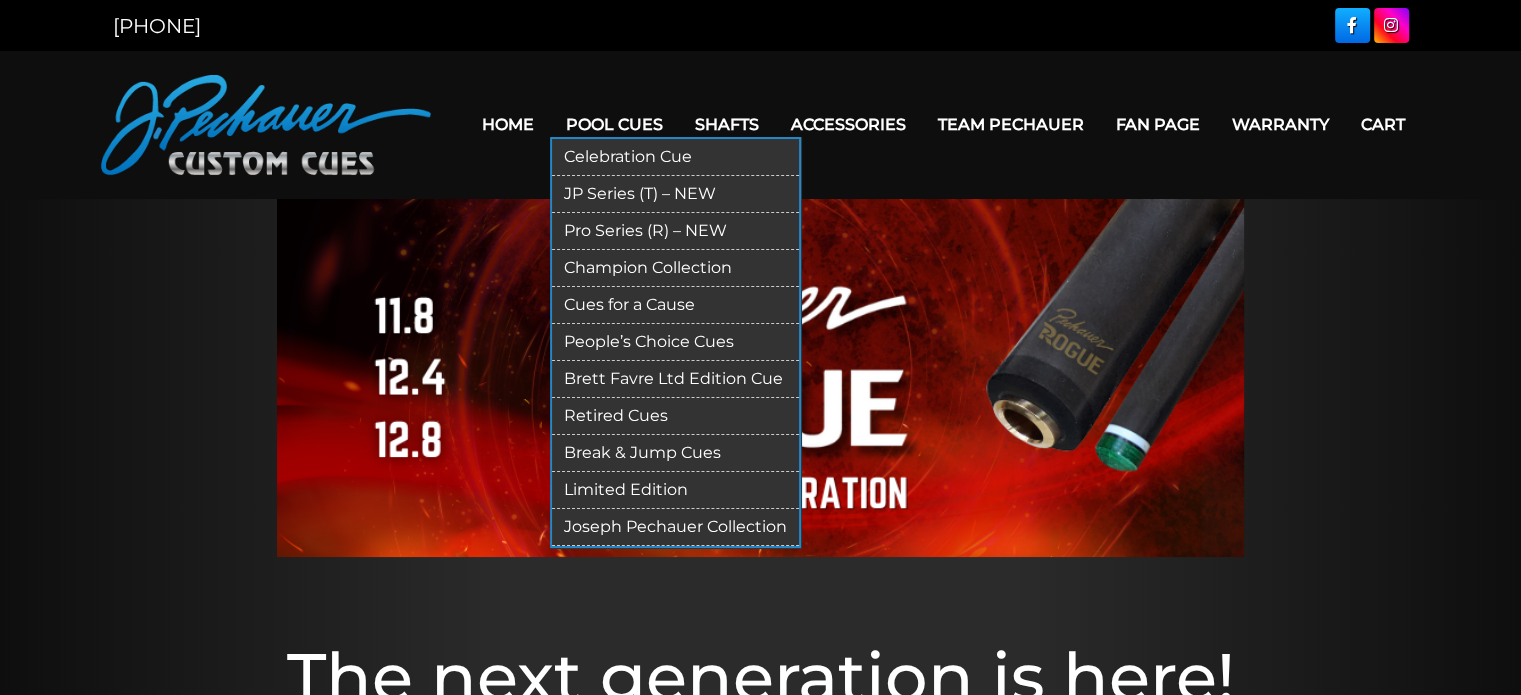 click on "Pro Series (R) – NEW" at bounding box center [675, 231] 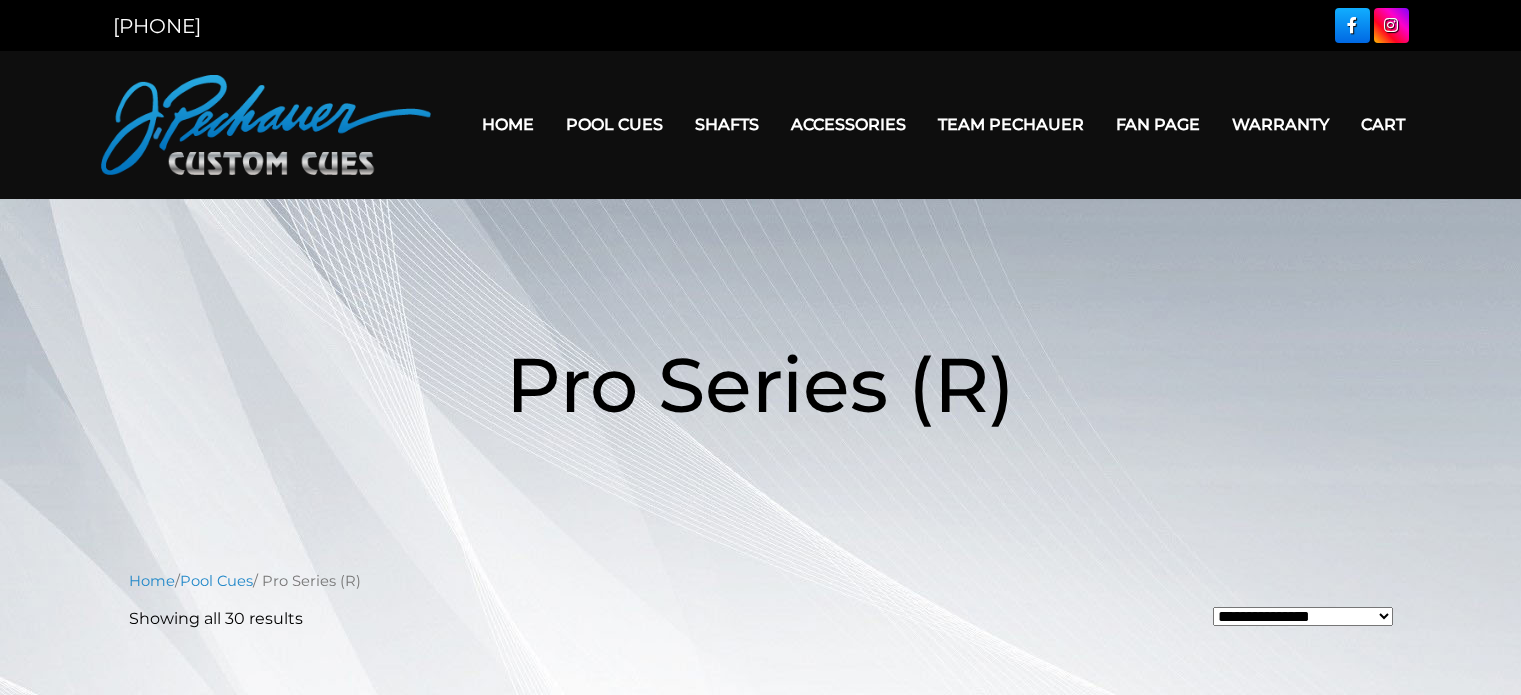scroll, scrollTop: 0, scrollLeft: 0, axis: both 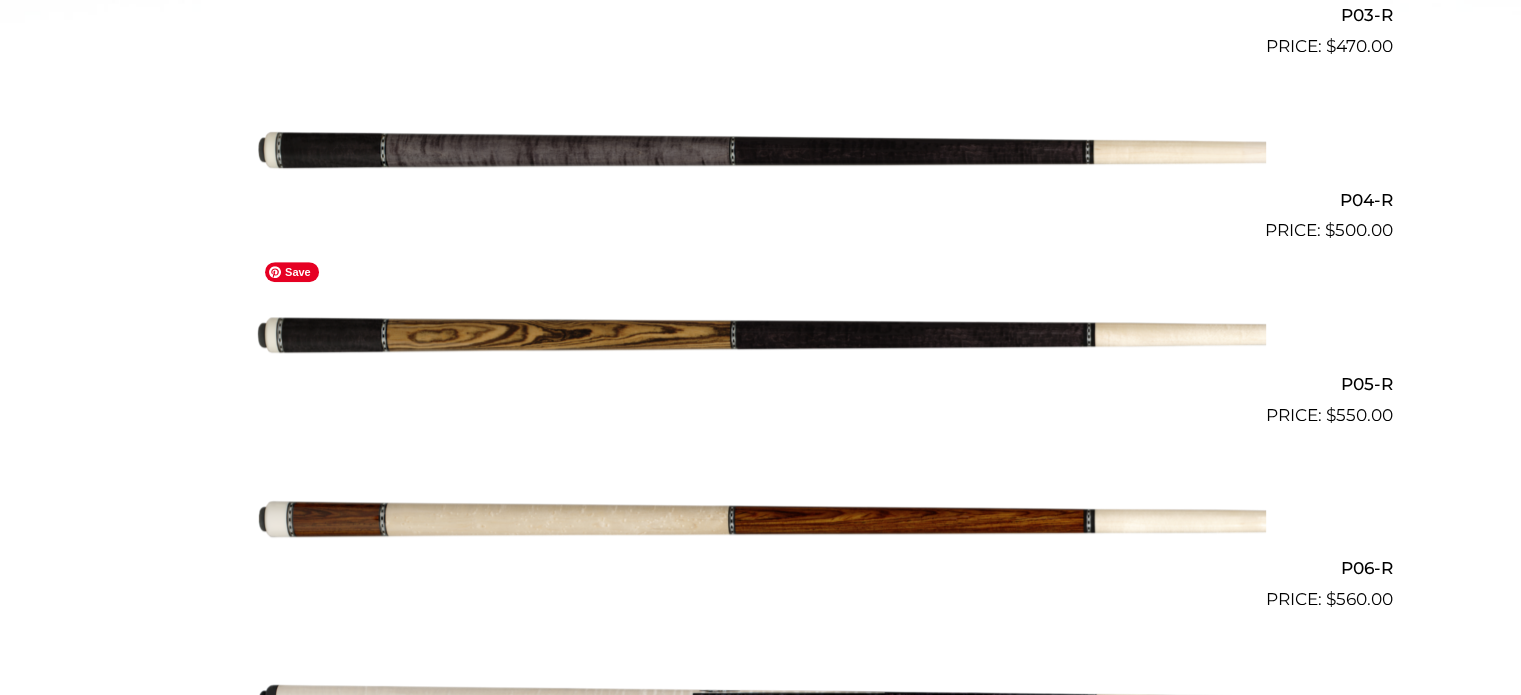 click at bounding box center (761, 336) 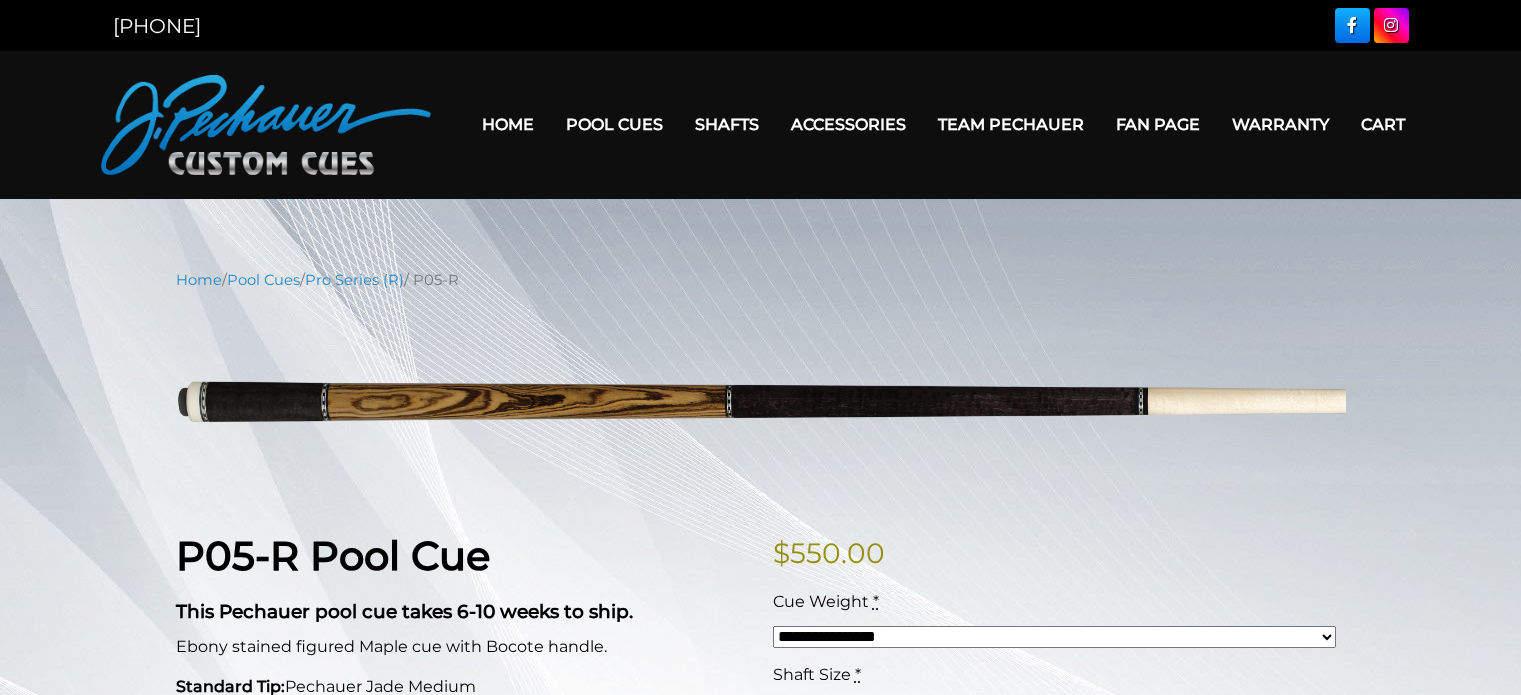 scroll, scrollTop: 0, scrollLeft: 0, axis: both 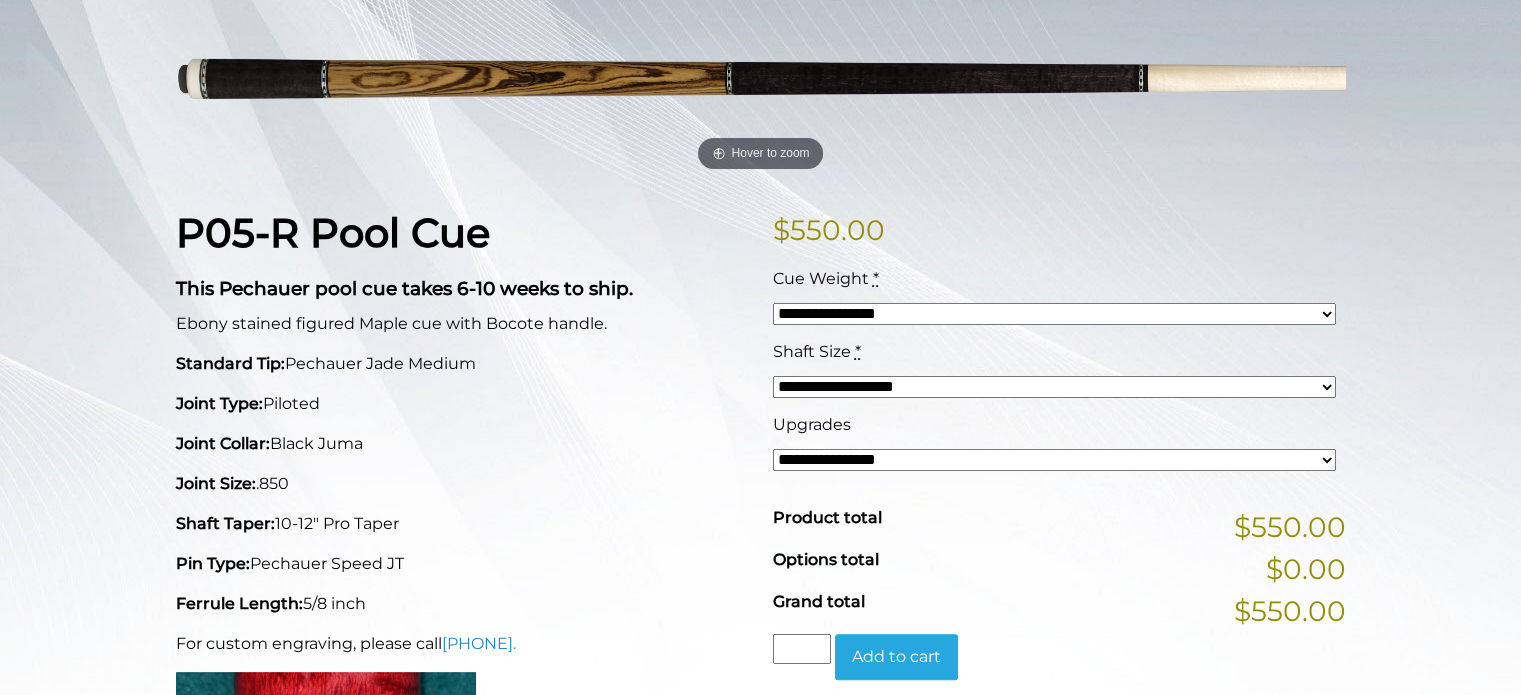 click on "**********" at bounding box center (1054, 314) 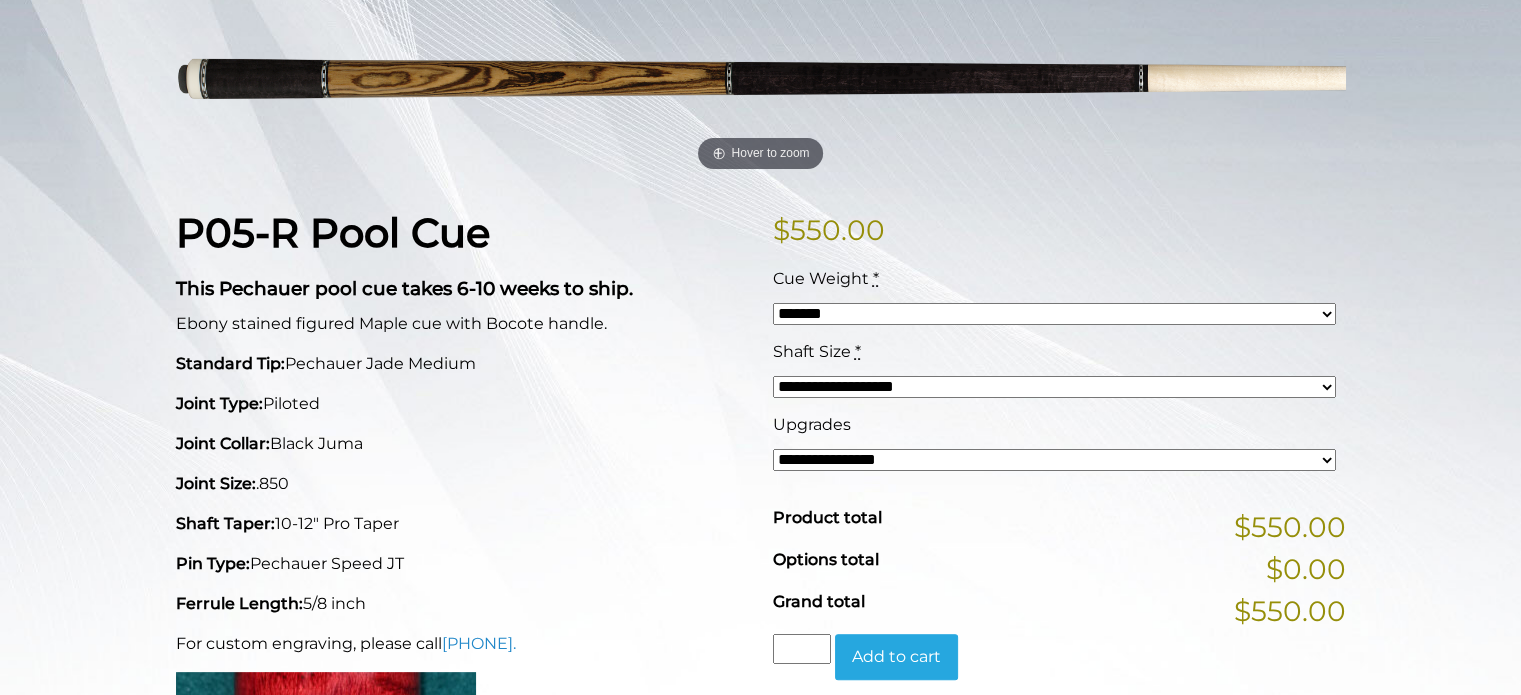 click on "**********" at bounding box center [1054, 314] 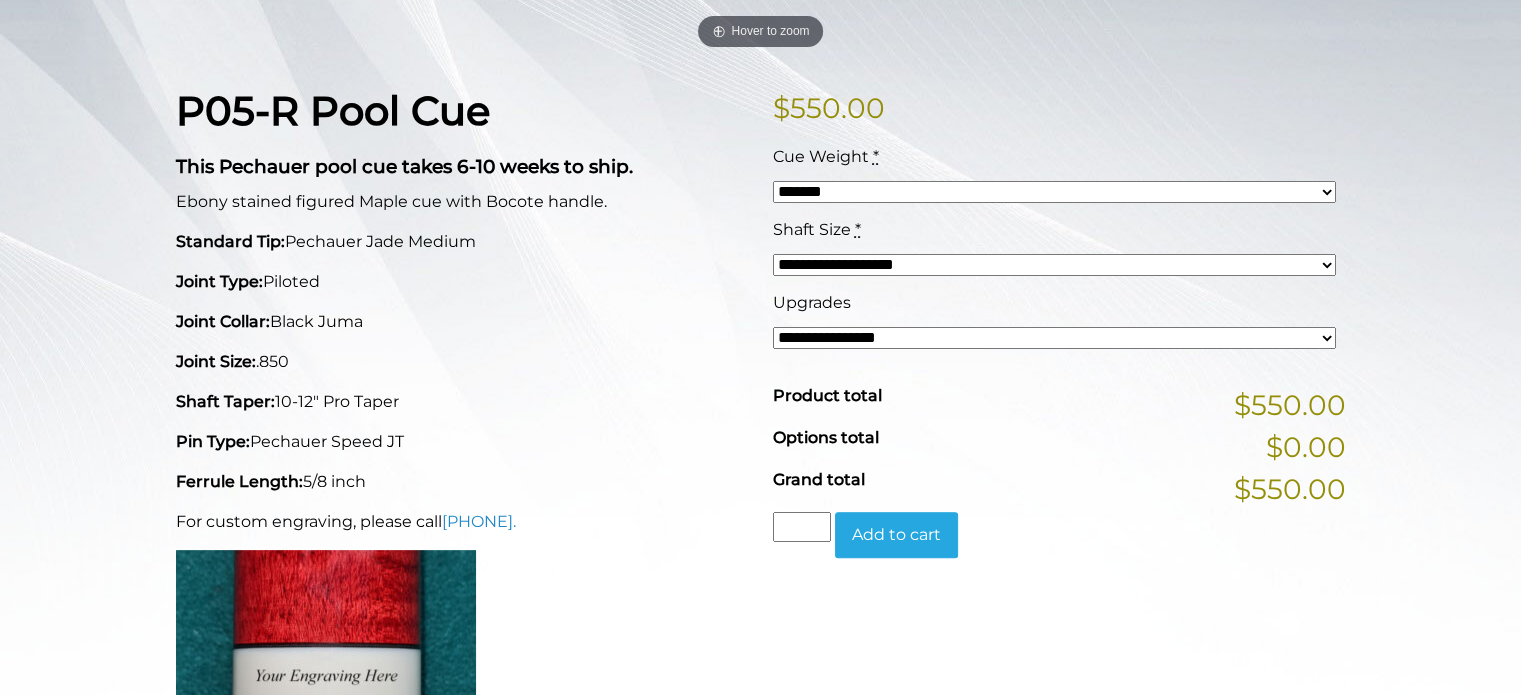 scroll, scrollTop: 472, scrollLeft: 0, axis: vertical 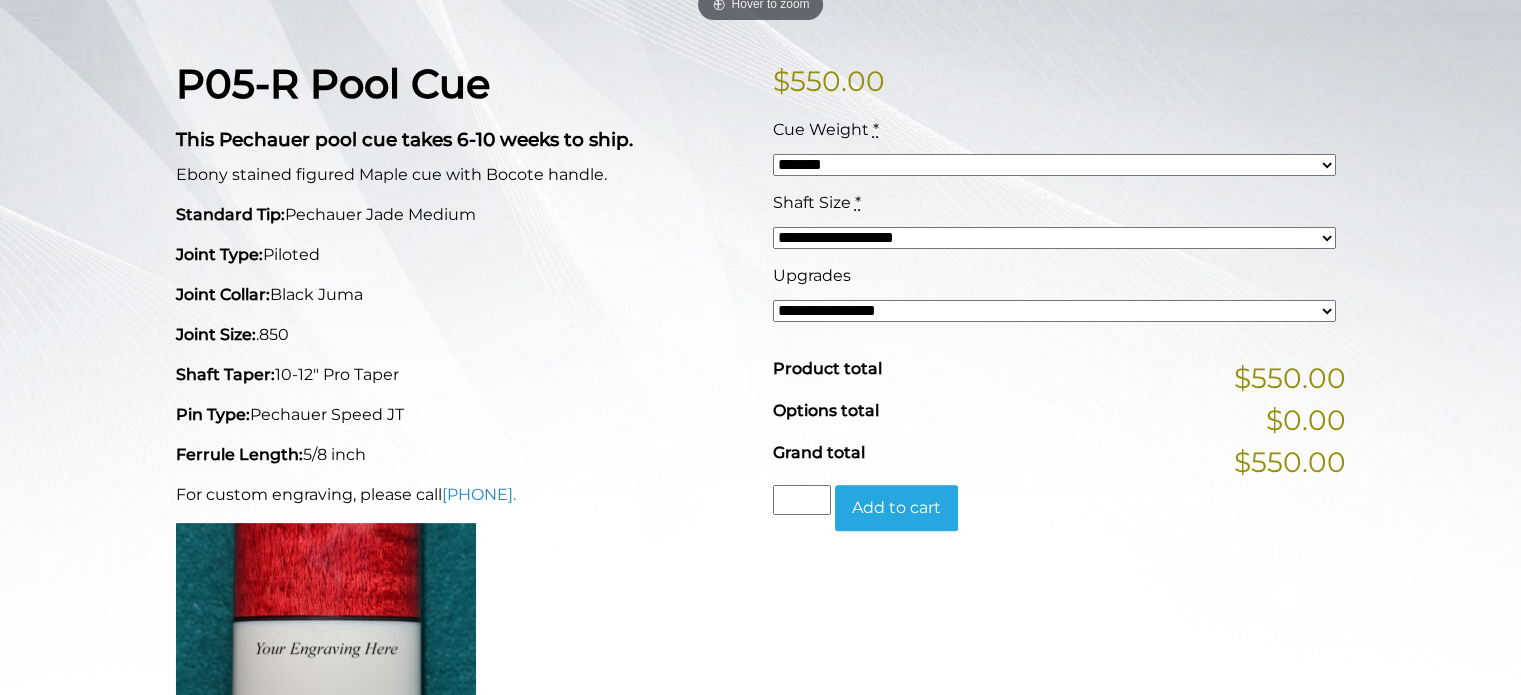 click on "**********" at bounding box center (1054, 238) 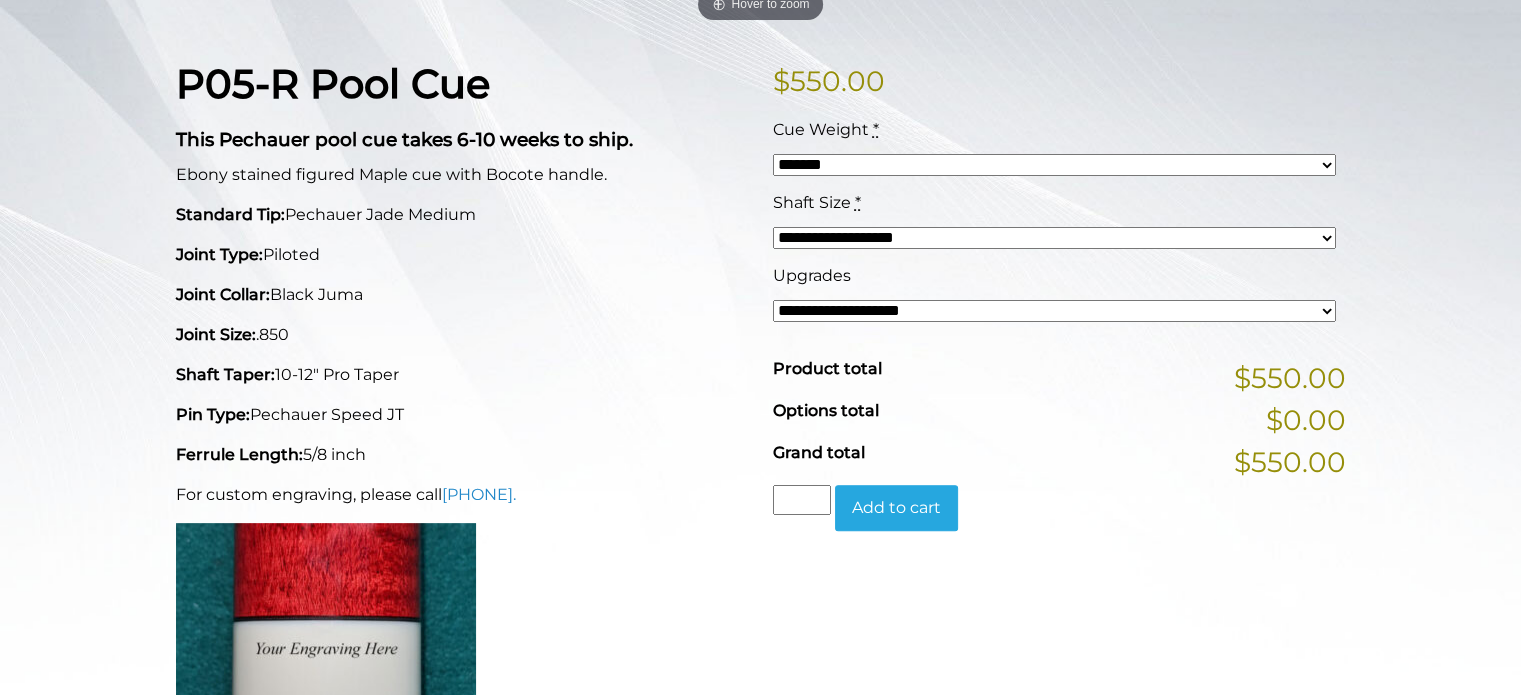 click on "**********" at bounding box center [1054, 311] 